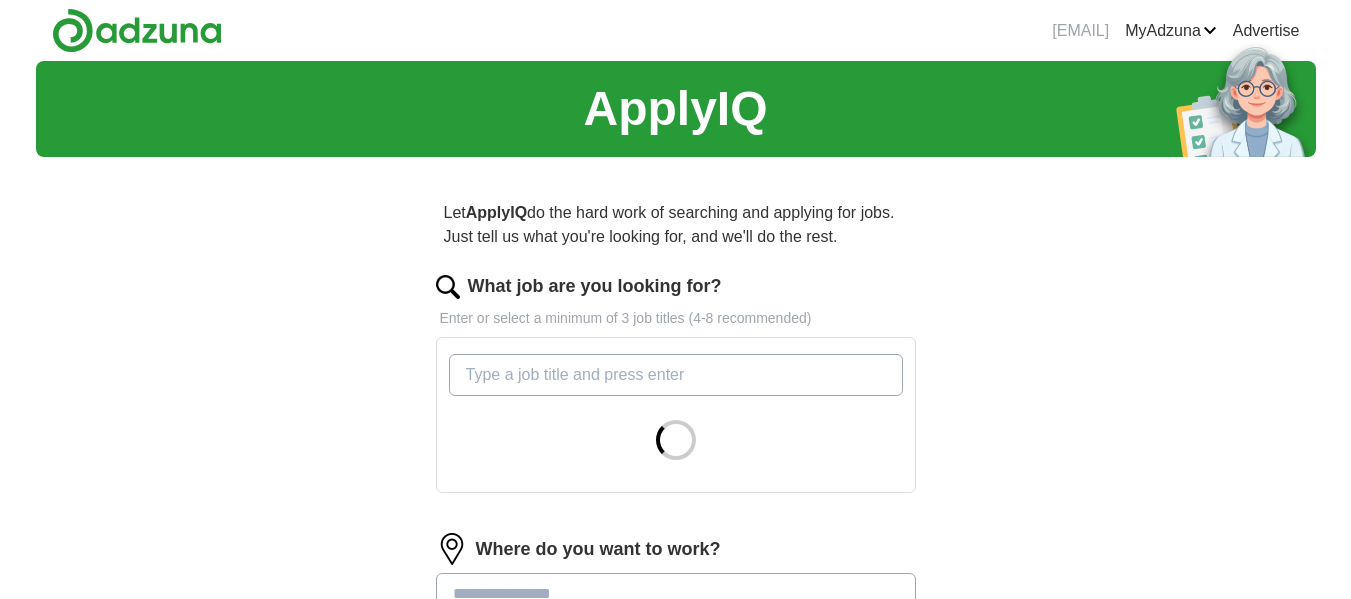 scroll, scrollTop: 0, scrollLeft: 0, axis: both 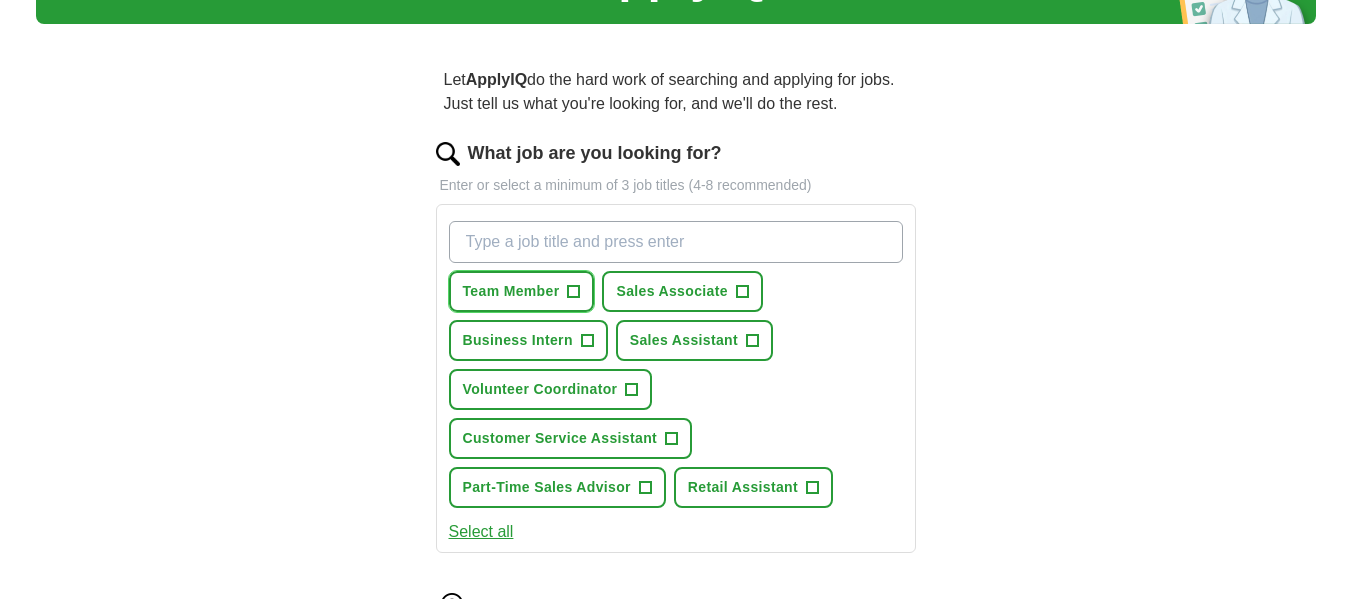 click on "+" at bounding box center (574, 292) 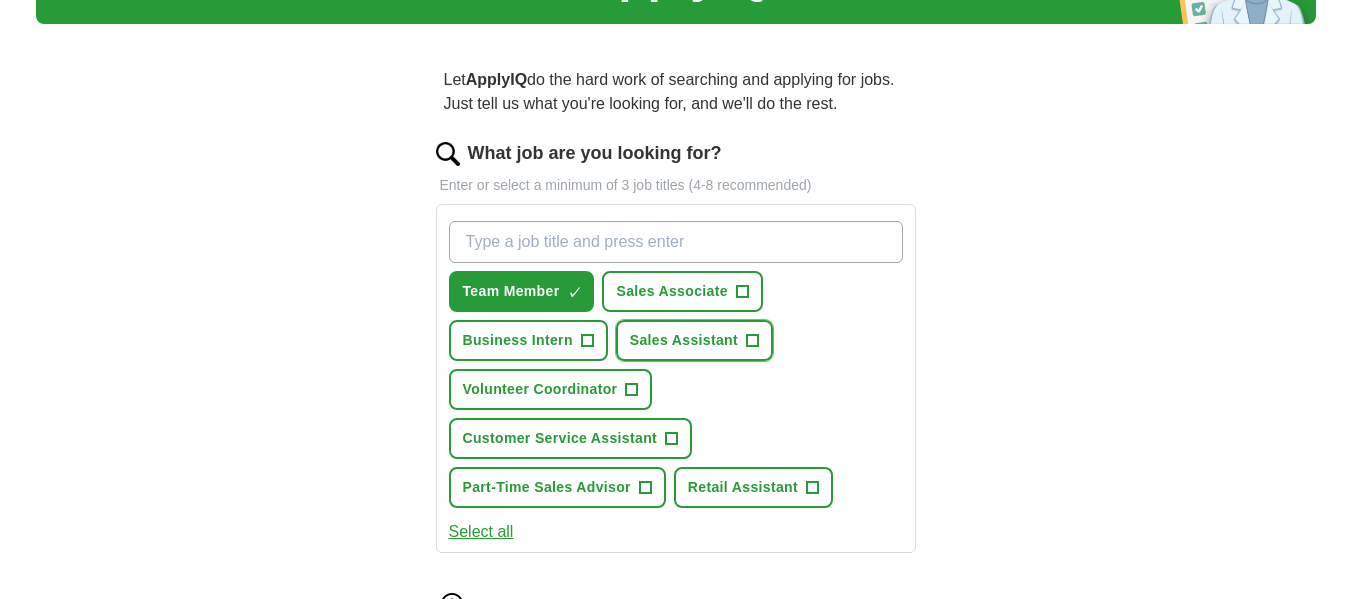 click on "+" at bounding box center (753, 341) 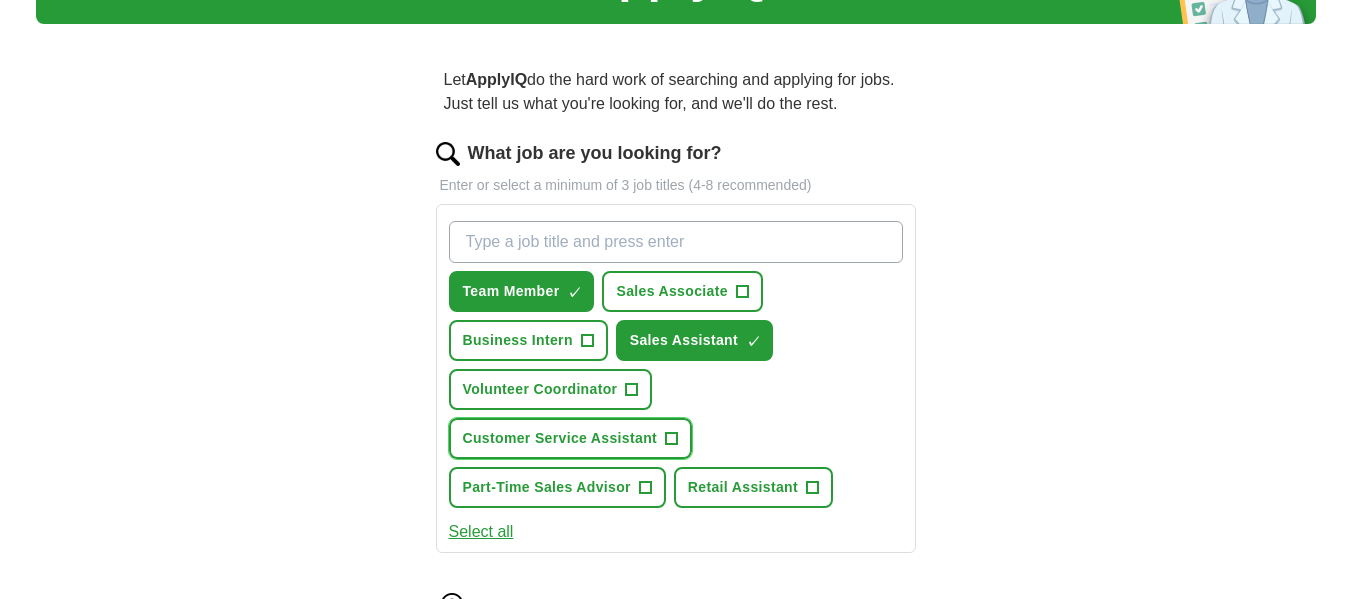 click on "Customer Service Assistant +" at bounding box center (571, 438) 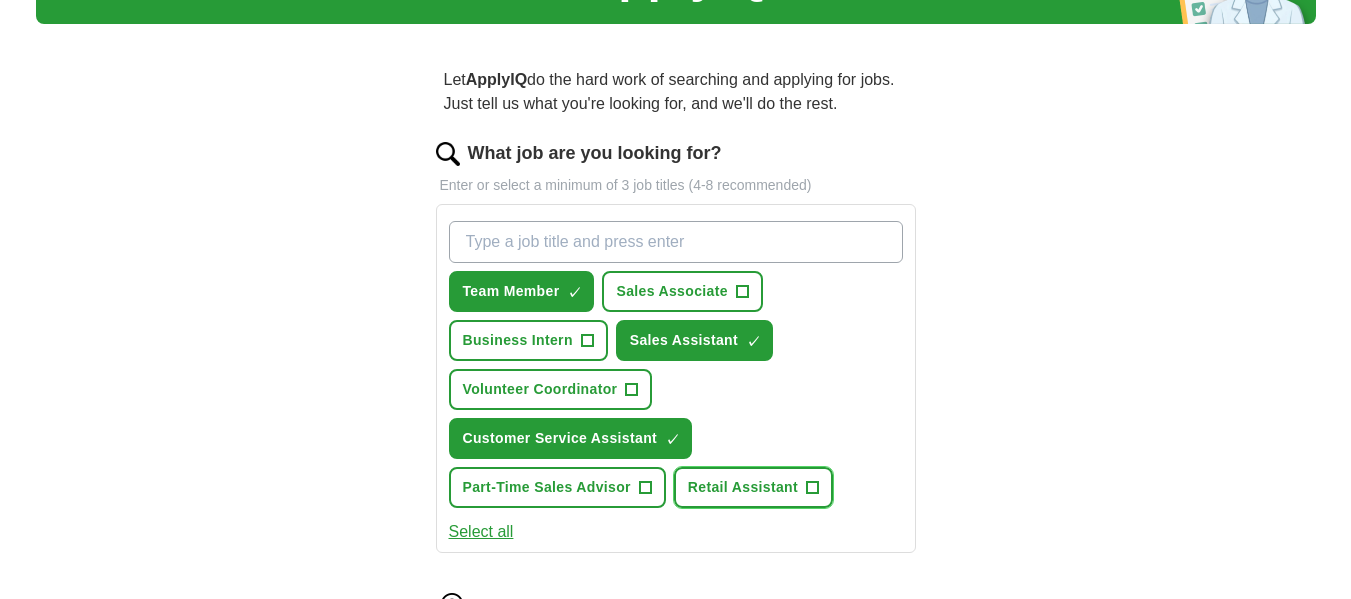 click on "Retail Assistant +" at bounding box center (753, 487) 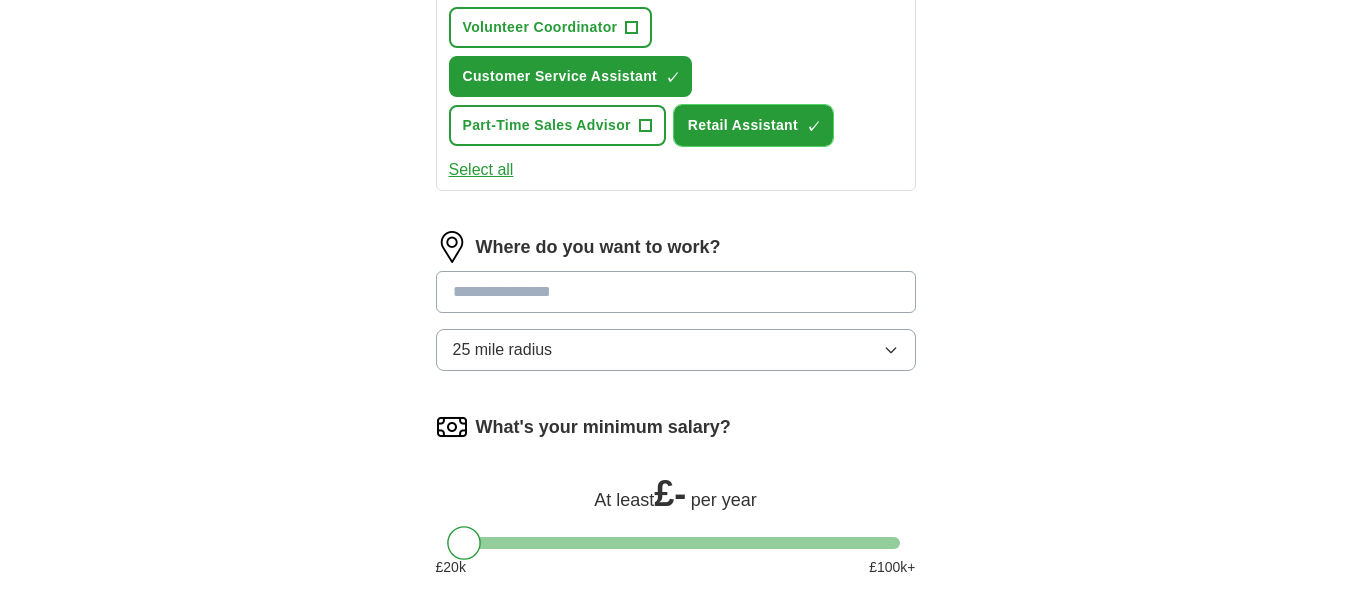 scroll, scrollTop: 533, scrollLeft: 0, axis: vertical 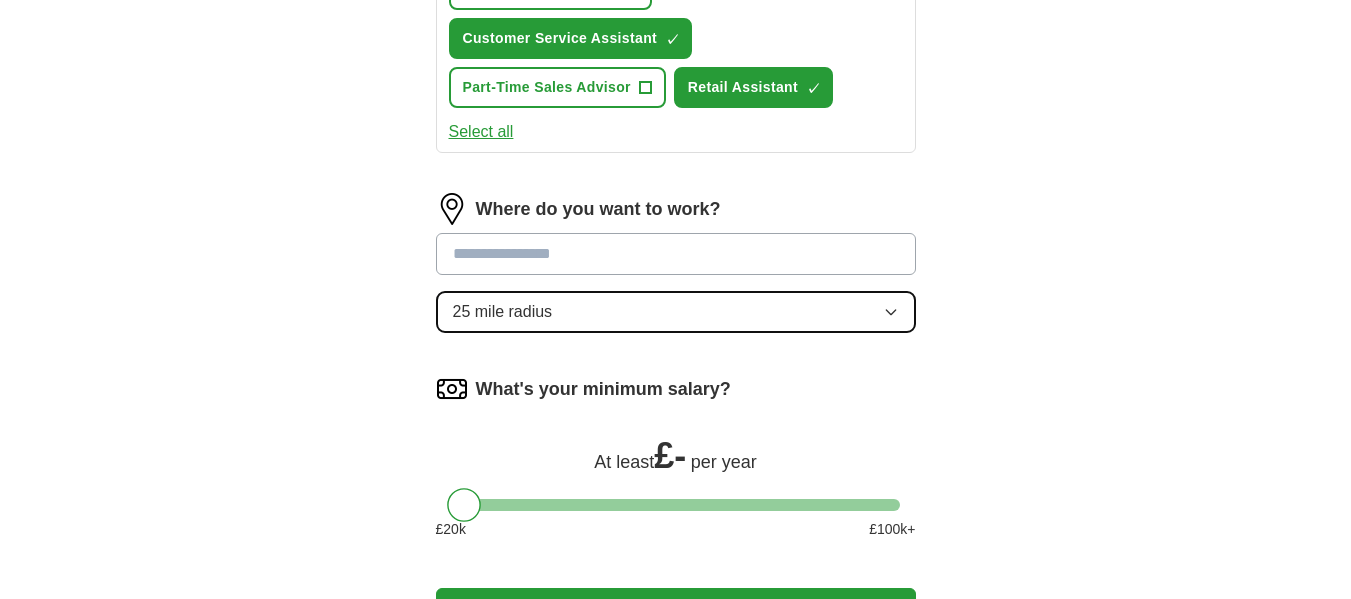 click on "25 mile radius" at bounding box center [676, 312] 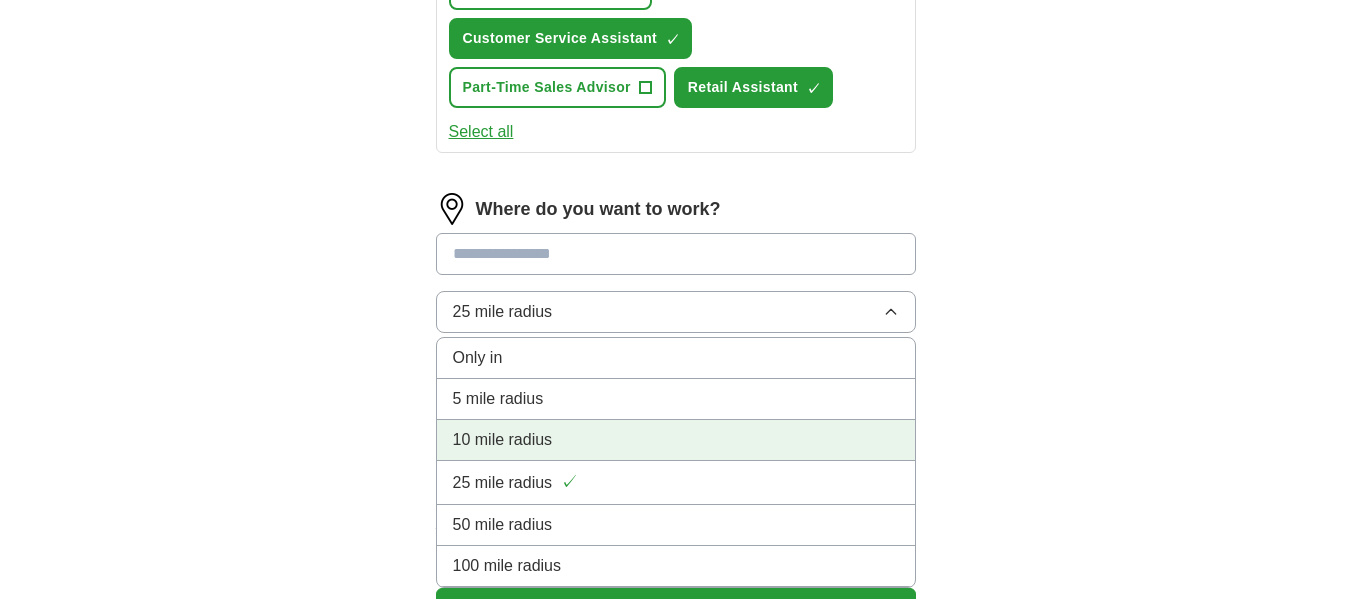 click on "10 mile radius" at bounding box center [676, 440] 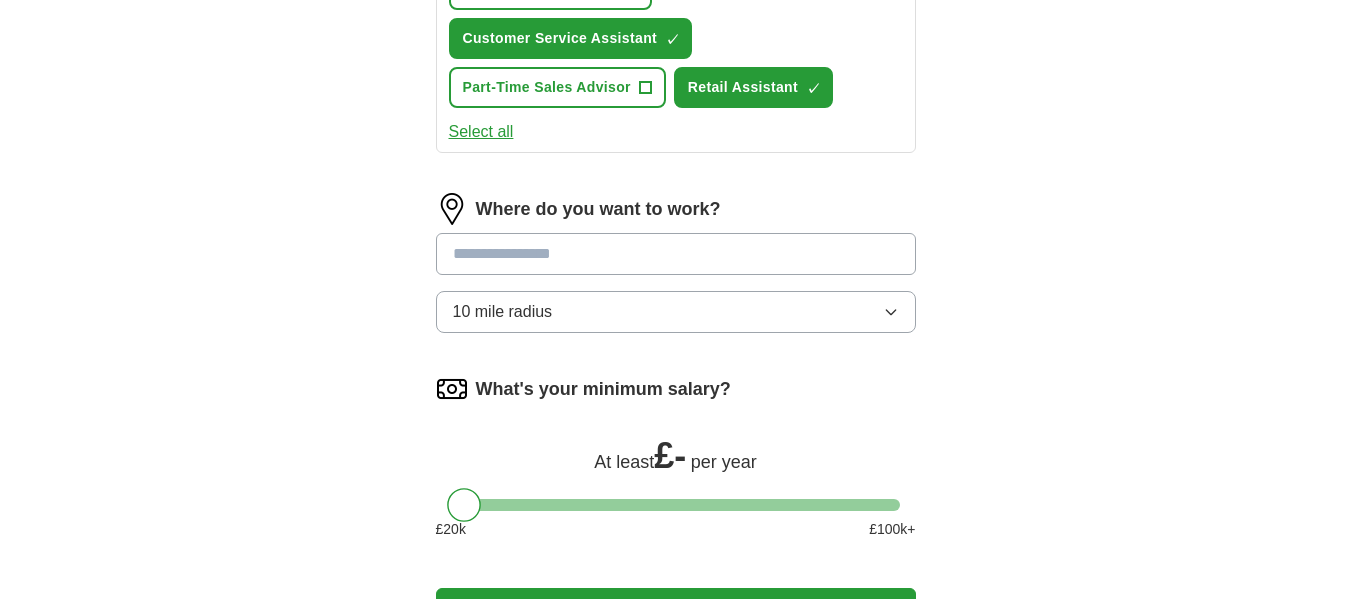 click at bounding box center [676, 254] 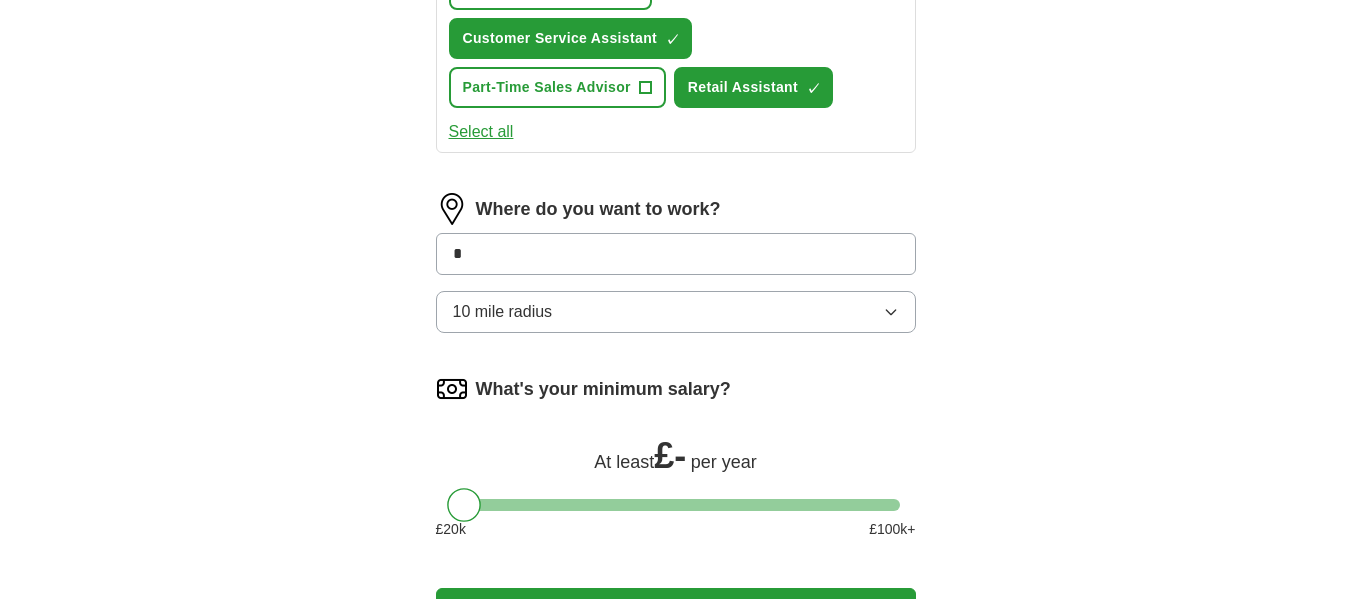 type on "*" 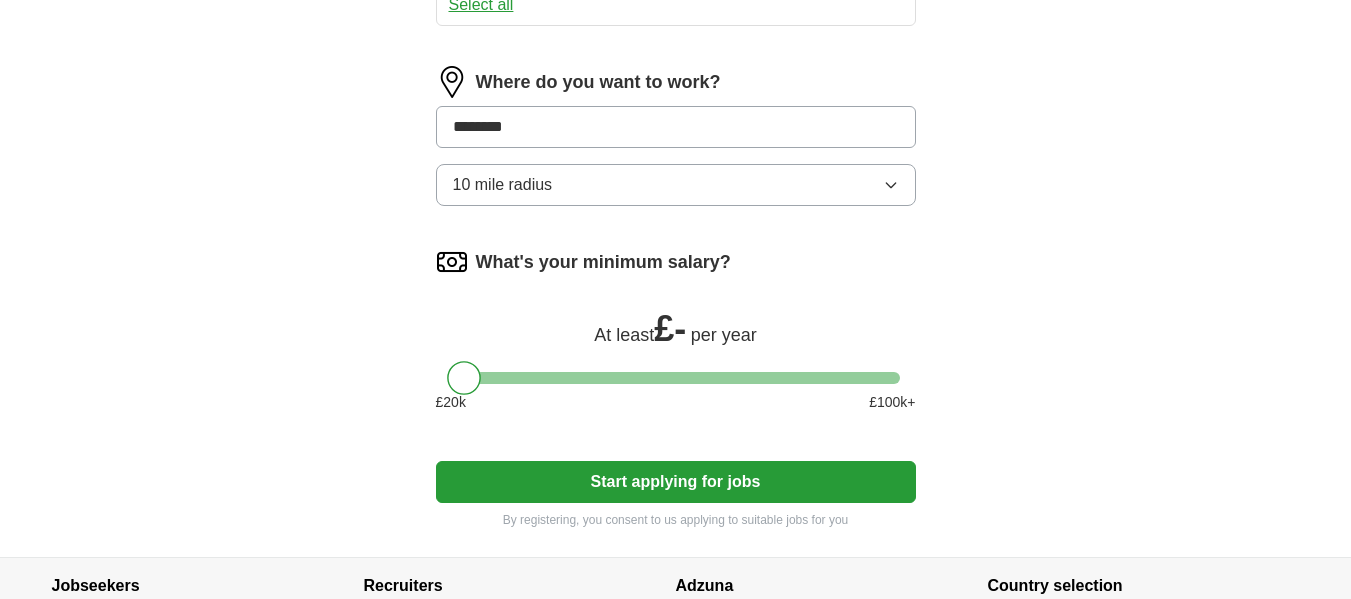 scroll, scrollTop: 800, scrollLeft: 0, axis: vertical 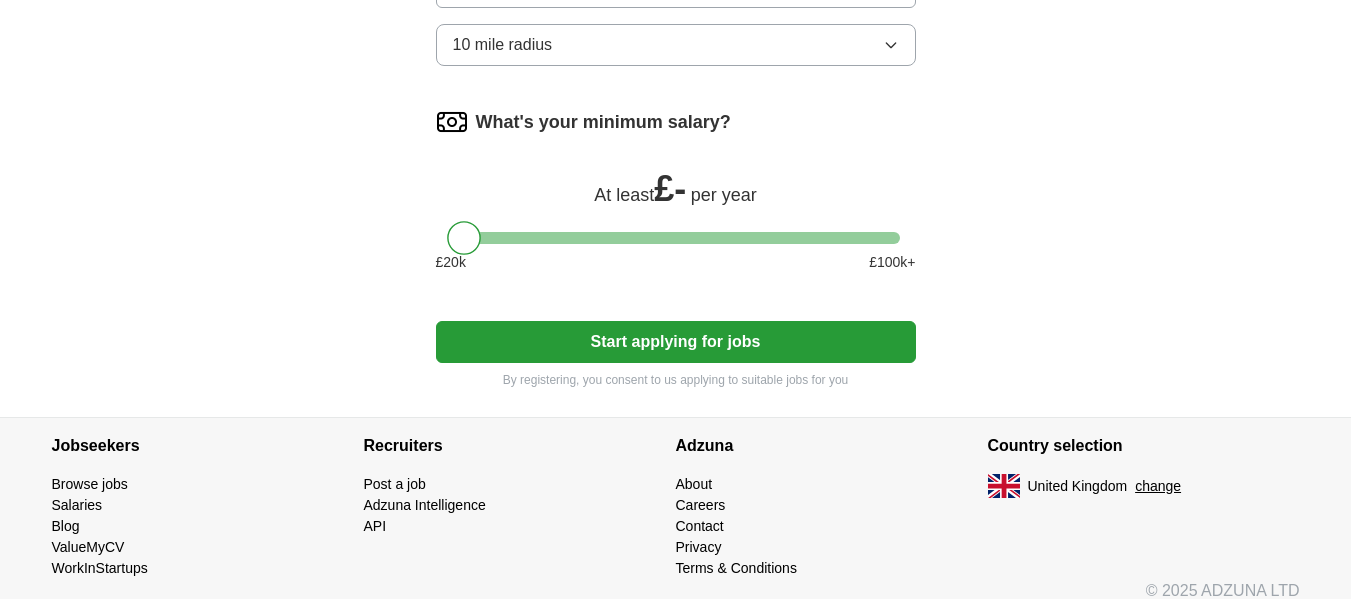 click on "What's your minimum salary? At least  £ -   per year £ 20 k £ 100 k+" at bounding box center [676, 197] 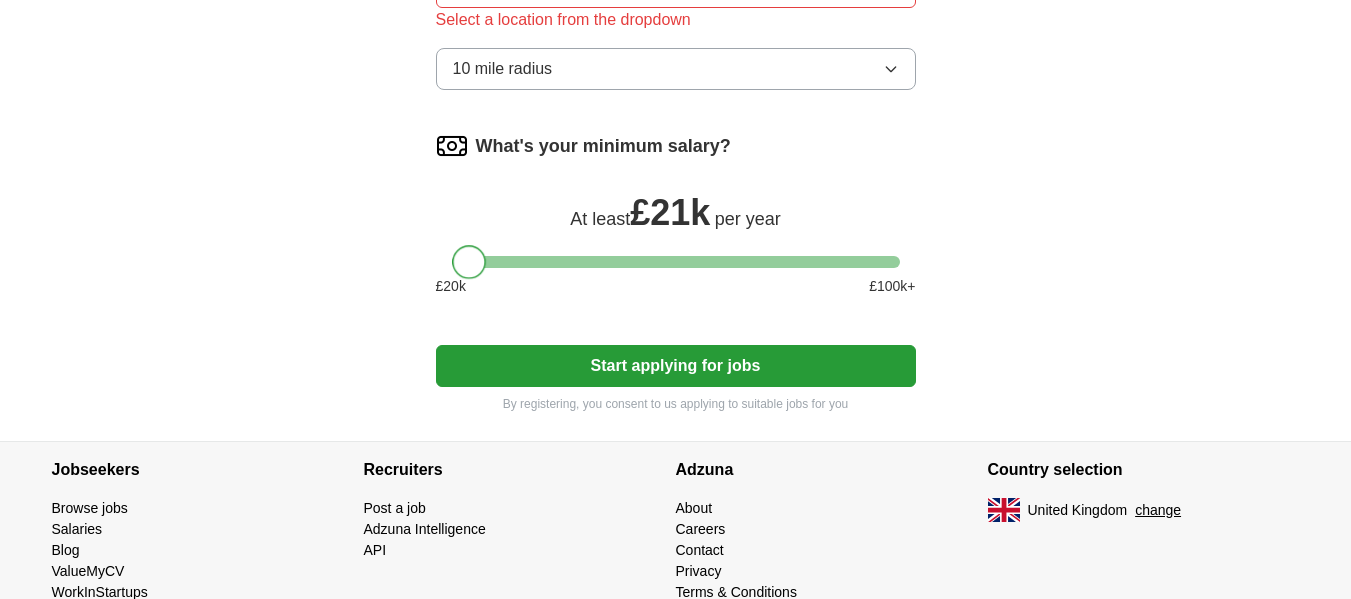drag, startPoint x: 885, startPoint y: 265, endPoint x: 480, endPoint y: 298, distance: 406.34222 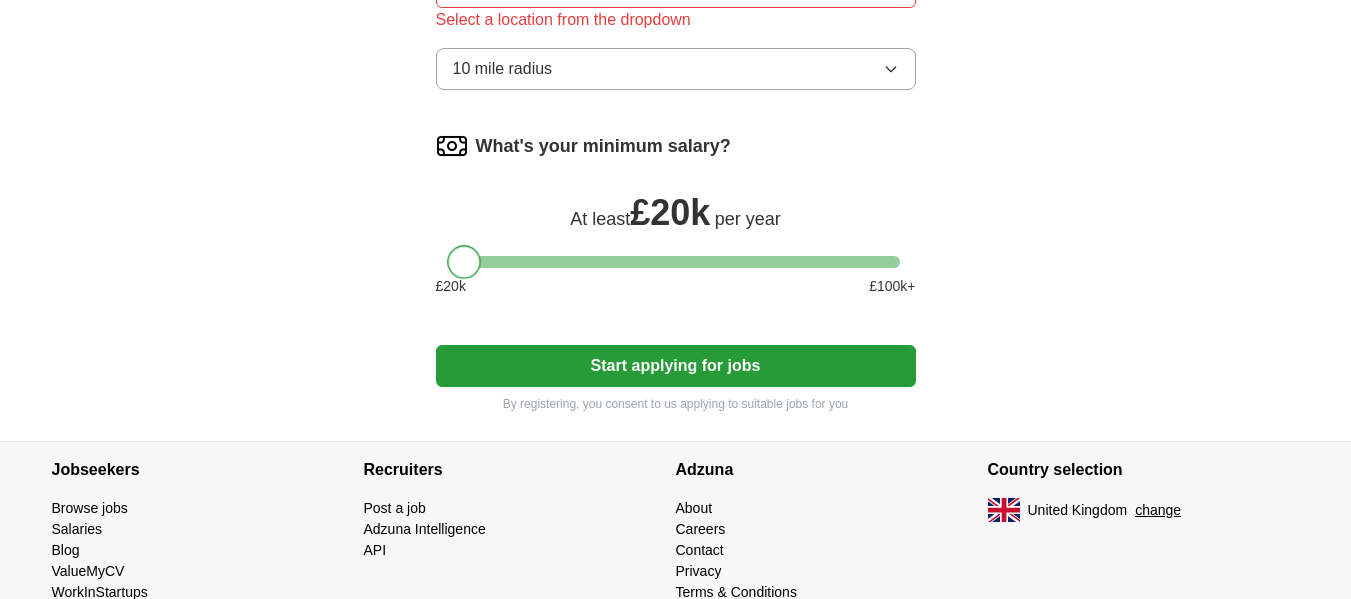 click at bounding box center (464, 262) 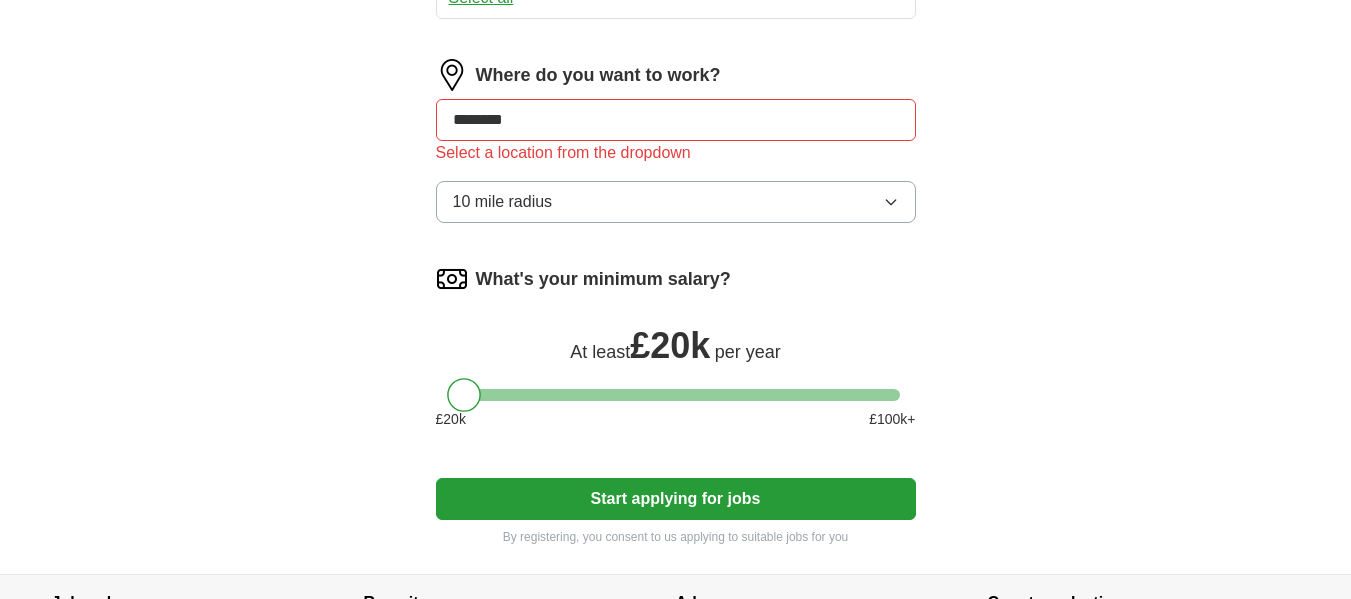 click on "*******" at bounding box center (676, 120) 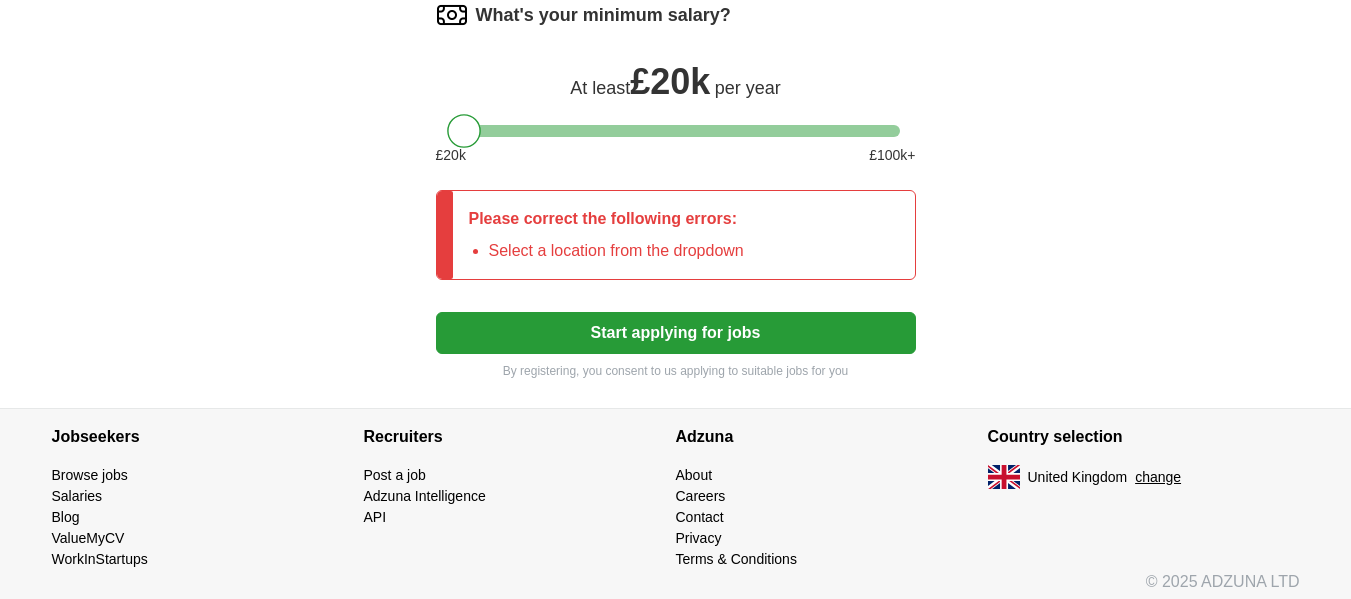 scroll, scrollTop: 942, scrollLeft: 0, axis: vertical 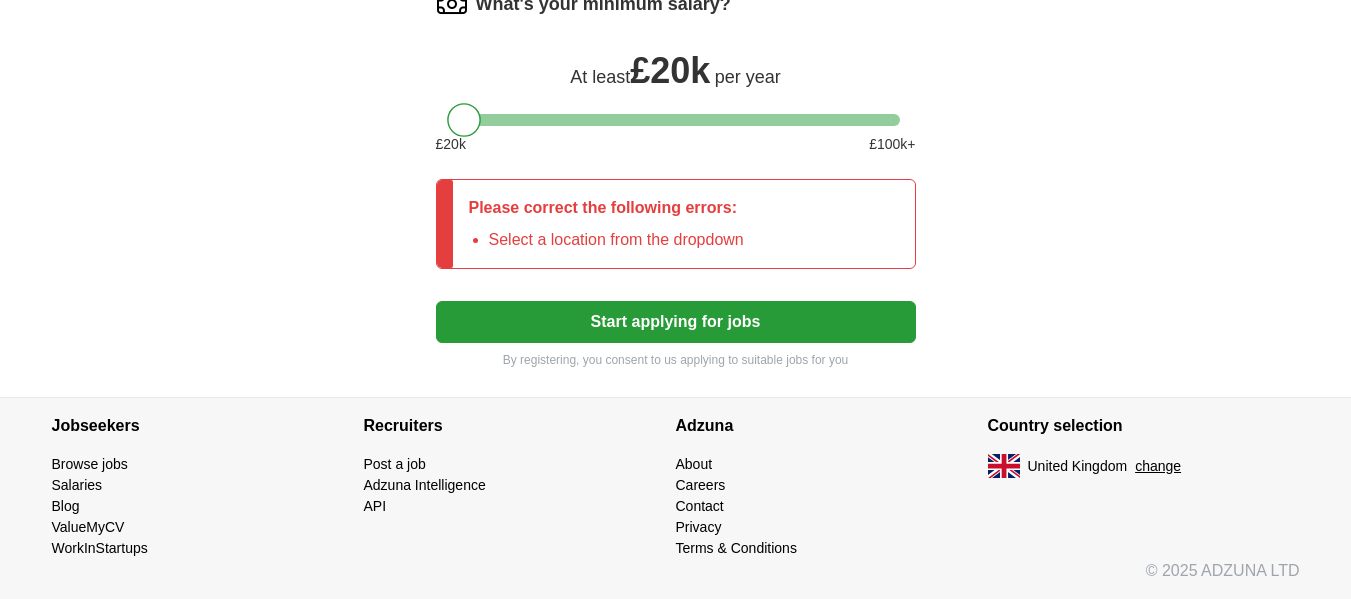 click on "Please correct the following errors: Select a location from the dropdown" at bounding box center (606, 224) 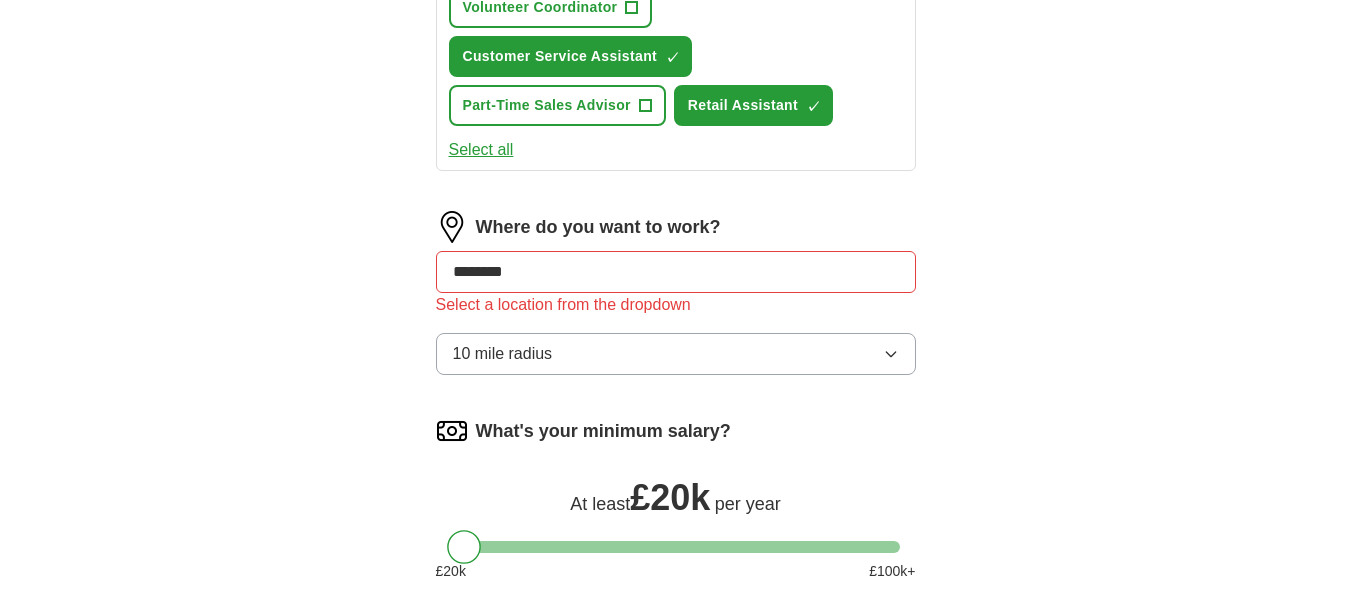 scroll, scrollTop: 675, scrollLeft: 0, axis: vertical 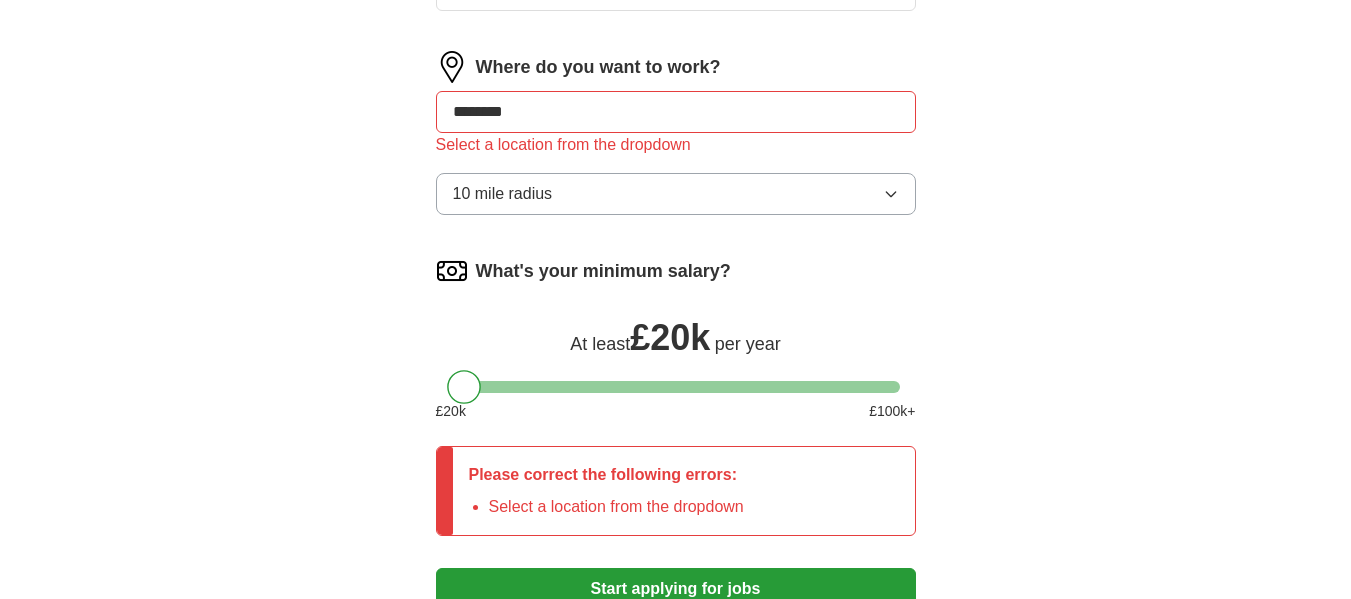 click on "*******" at bounding box center (676, 112) 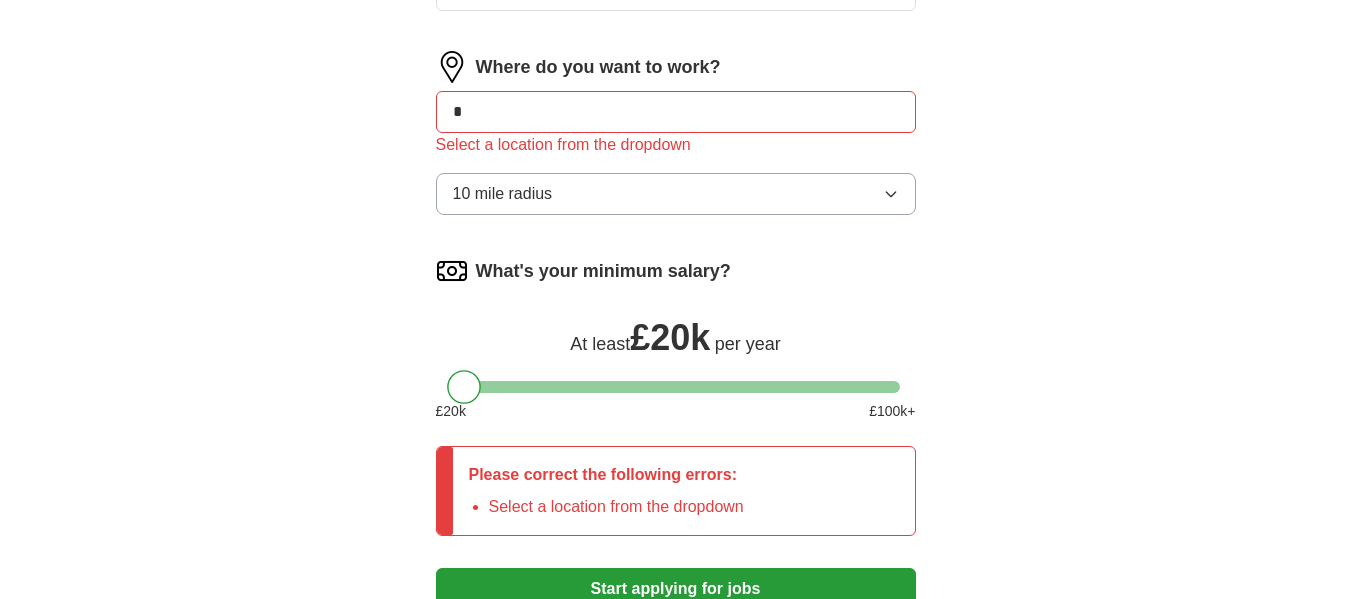 type on "*" 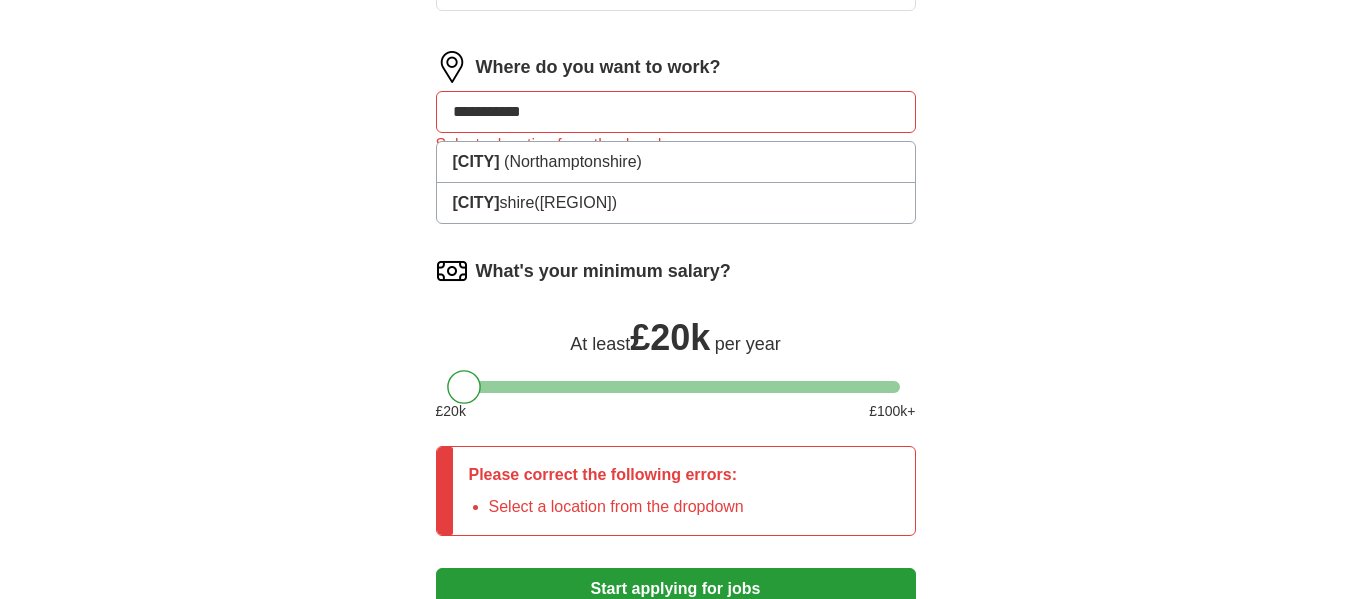 type on "**********" 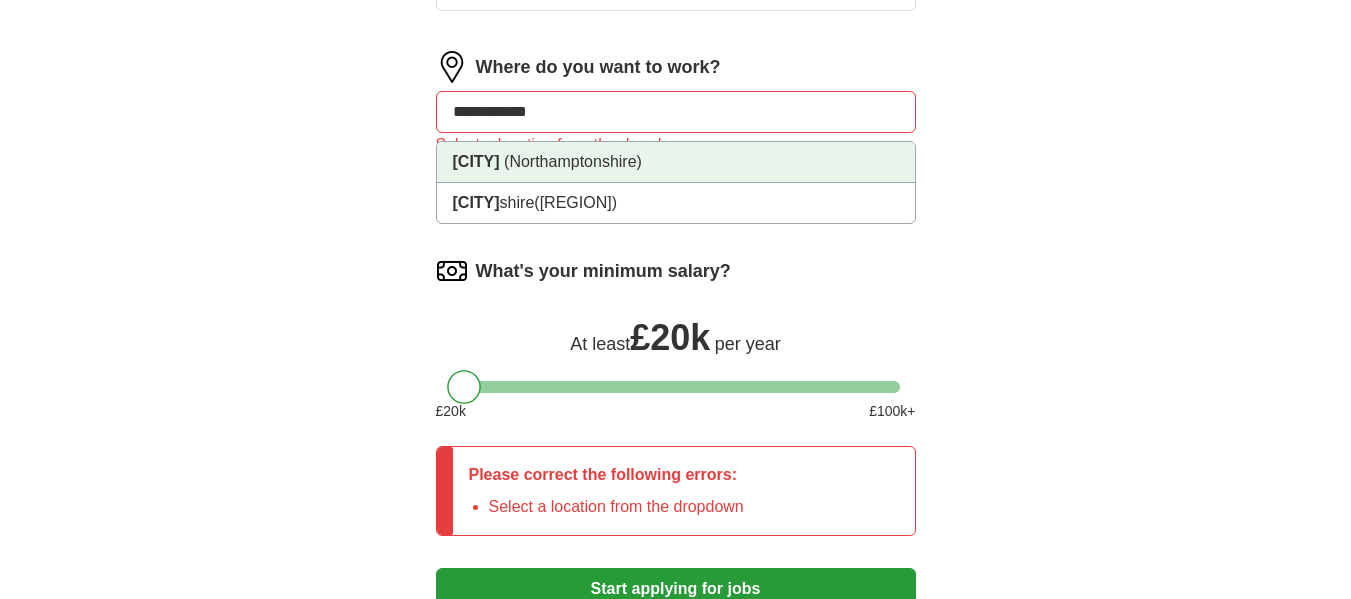 click on "(Northamptonshire)" at bounding box center (573, 161) 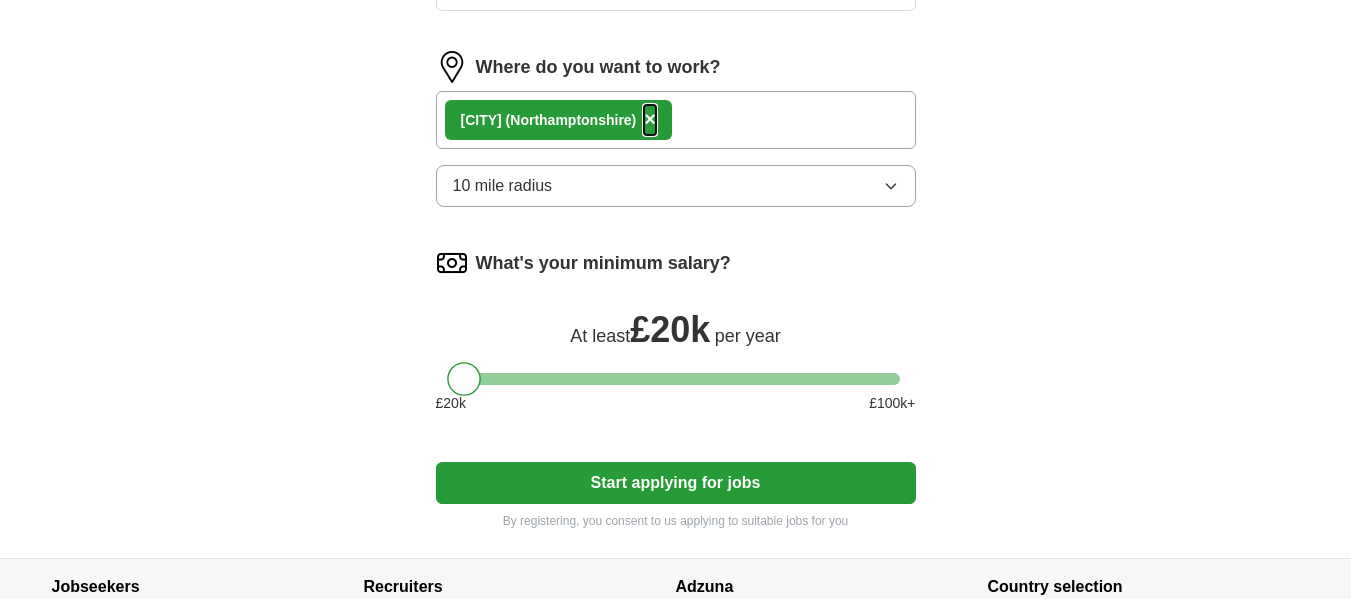 click on "×" at bounding box center (650, 119) 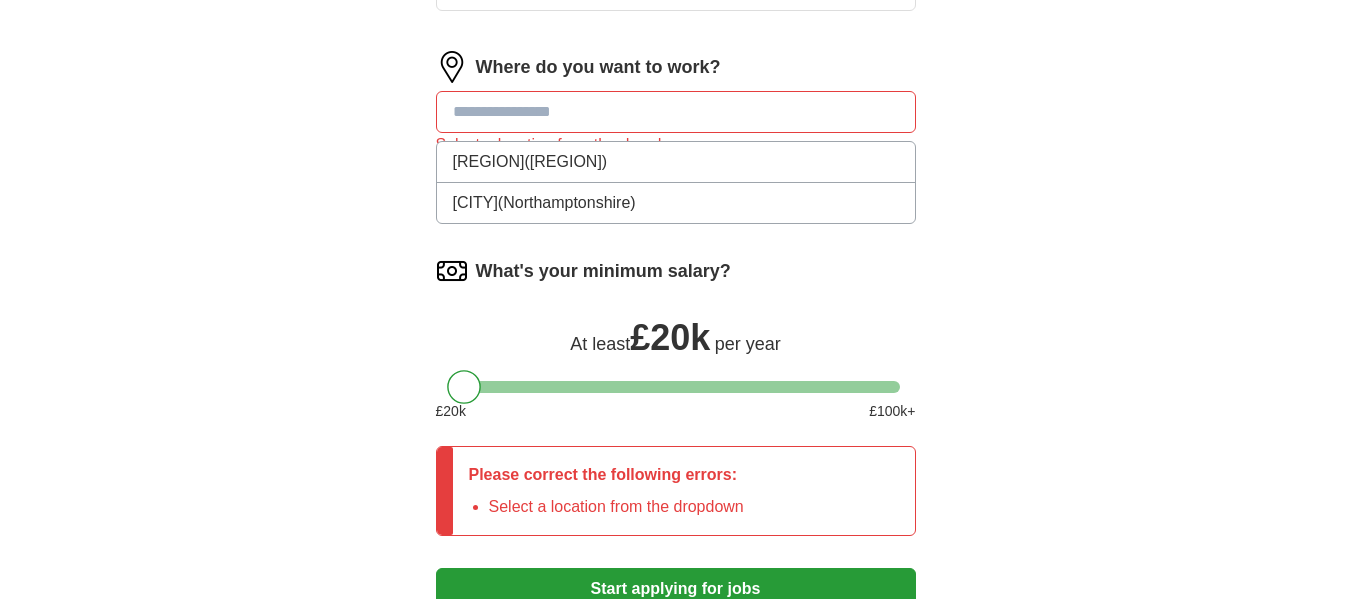 click at bounding box center (676, 112) 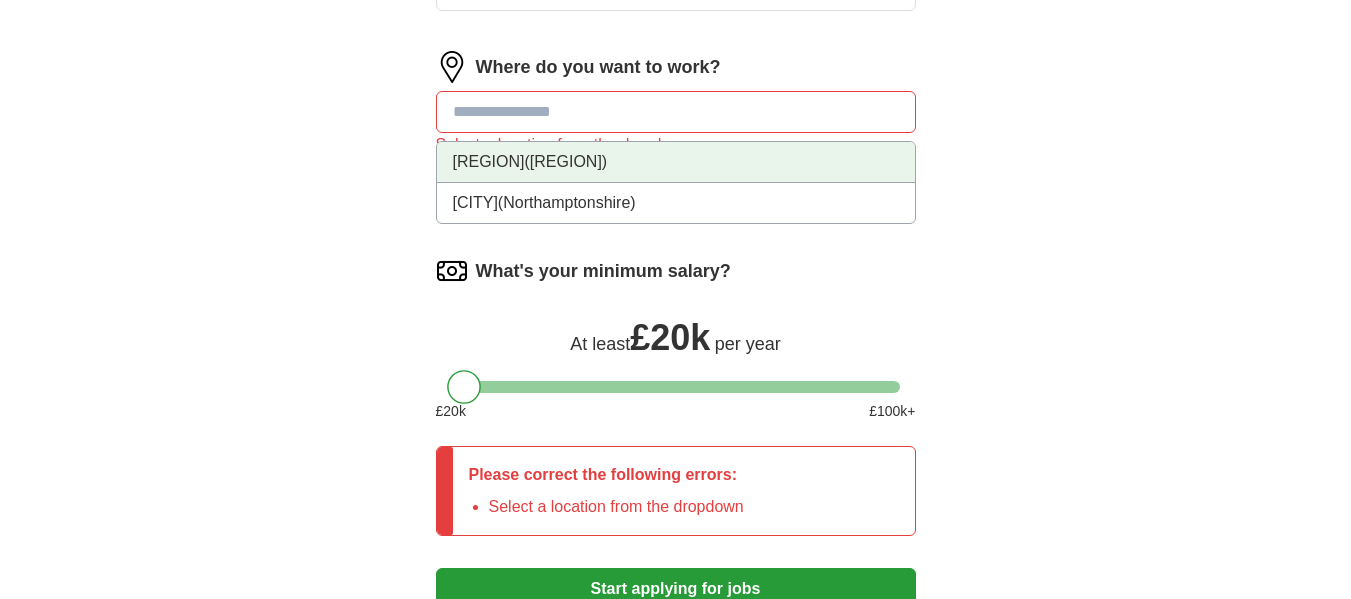 click on "([REGION])" at bounding box center [566, 161] 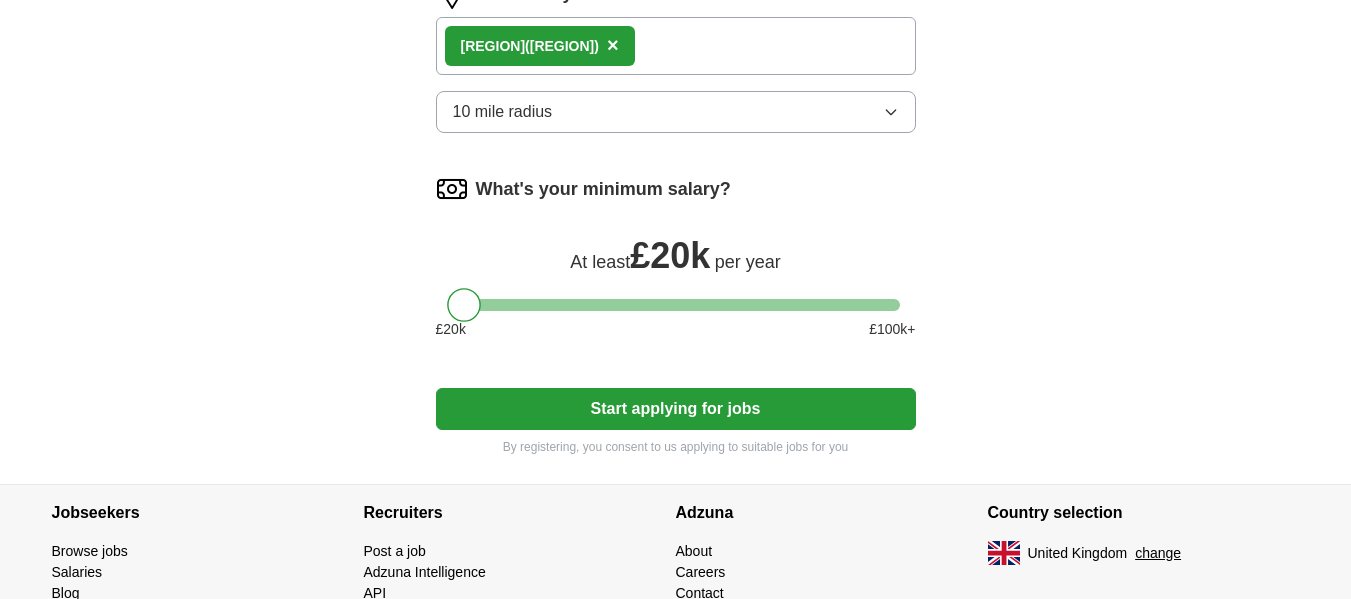 scroll, scrollTop: 809, scrollLeft: 0, axis: vertical 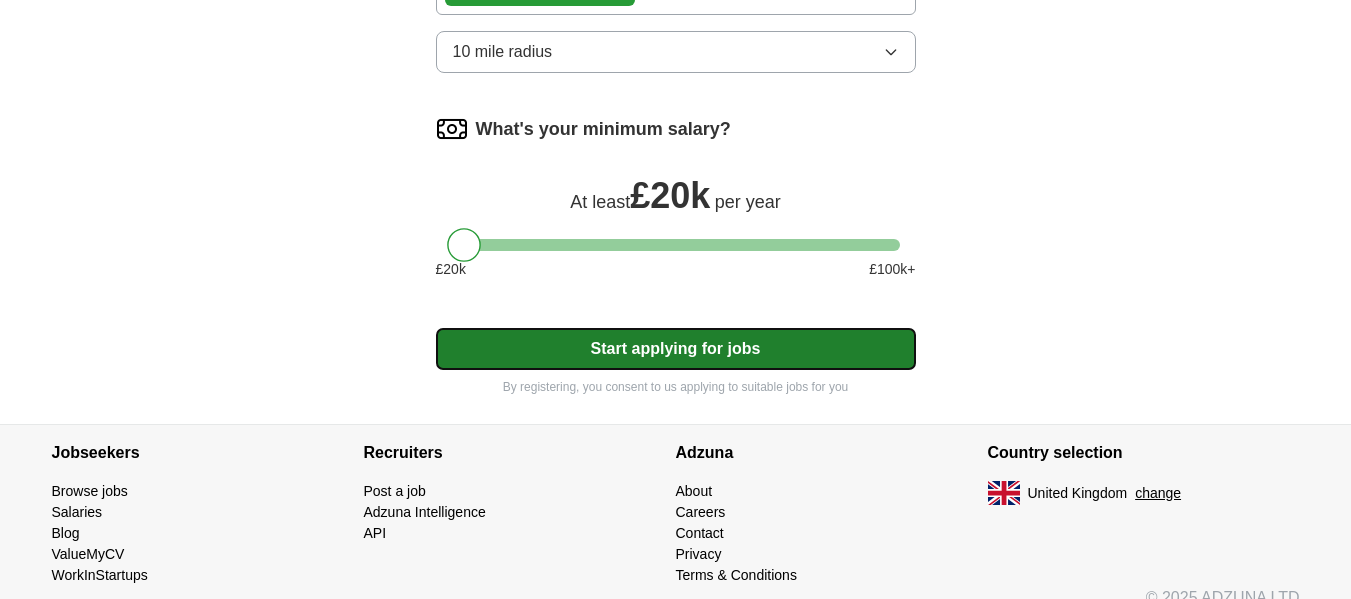 click on "Start applying for jobs" at bounding box center (676, 349) 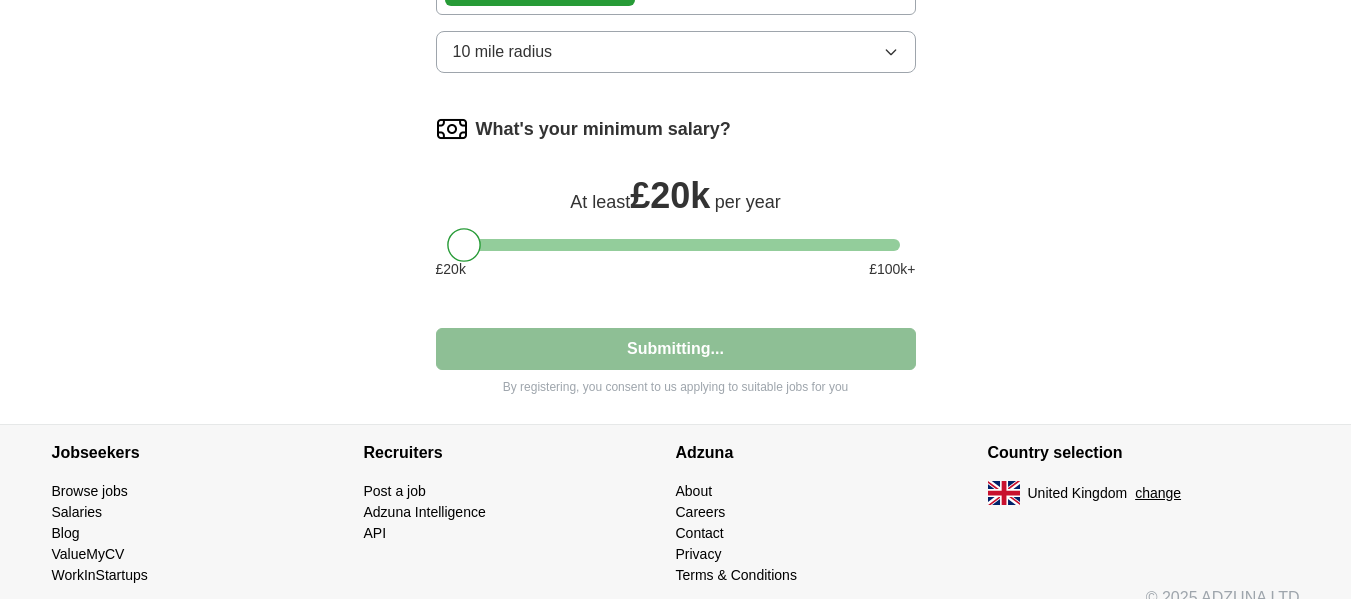 select on "**" 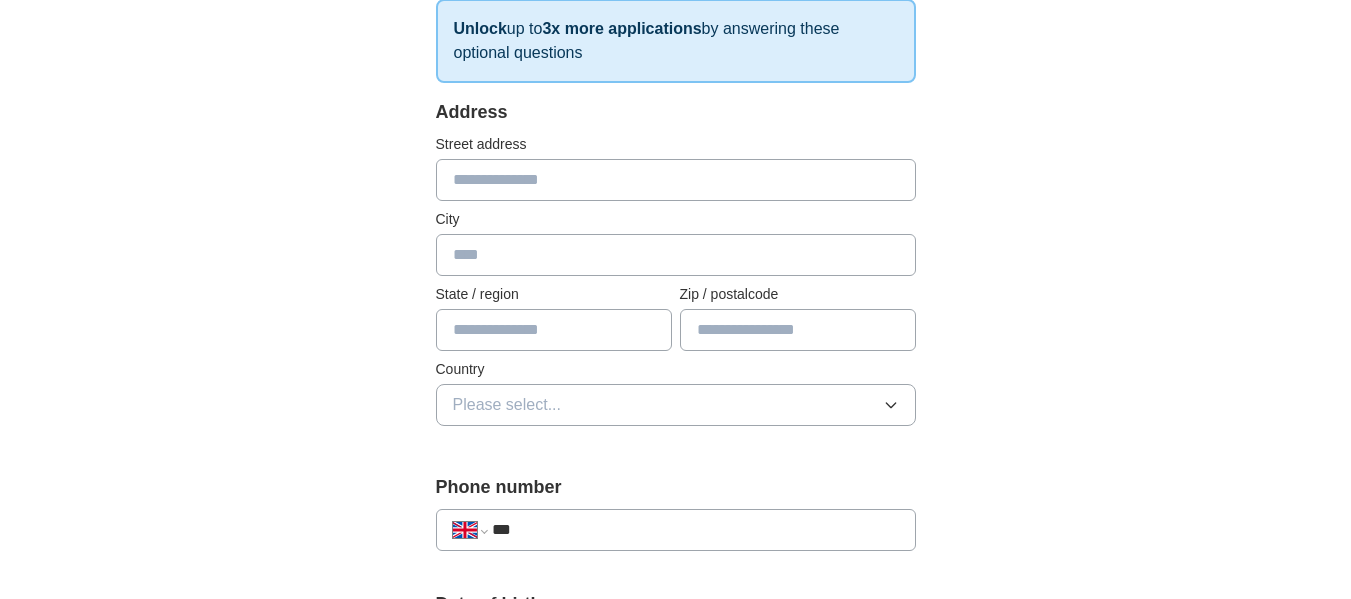 scroll, scrollTop: 400, scrollLeft: 0, axis: vertical 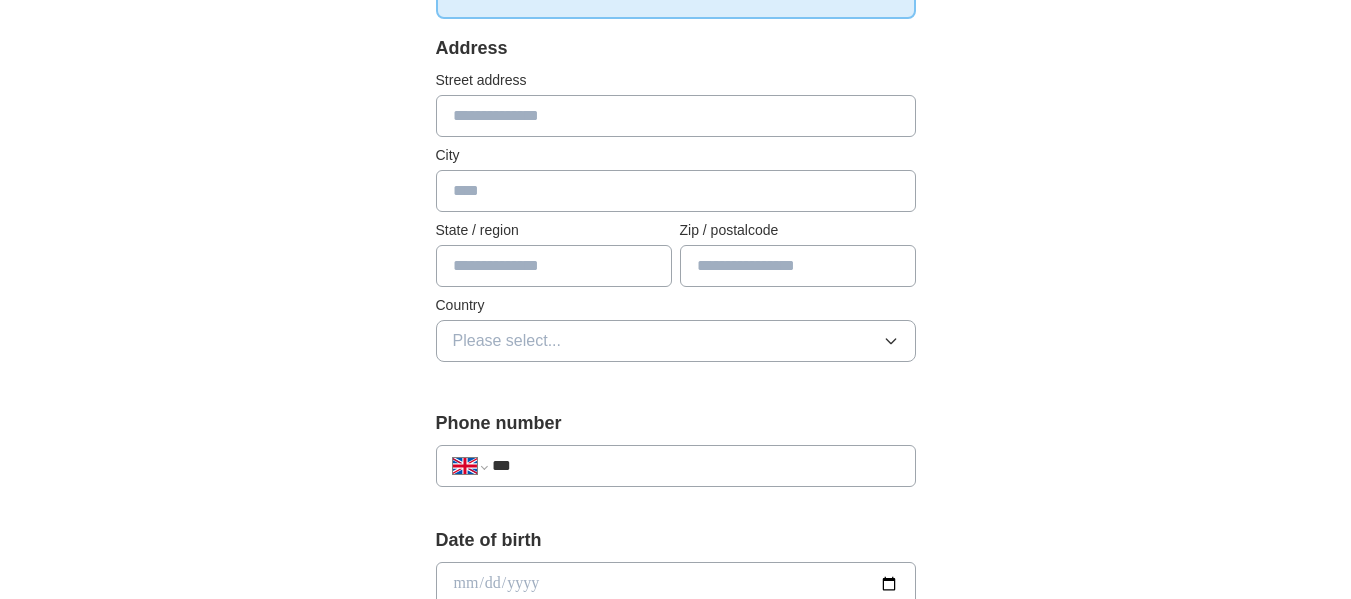 click at bounding box center (676, 116) 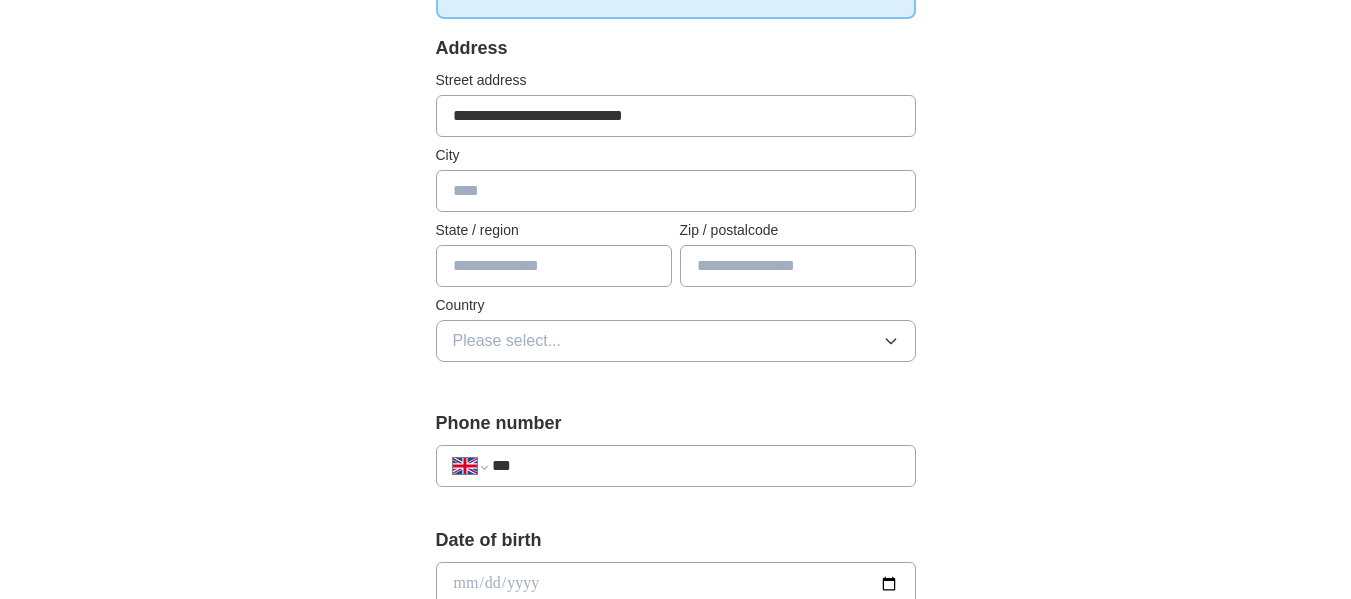 type on "**********" 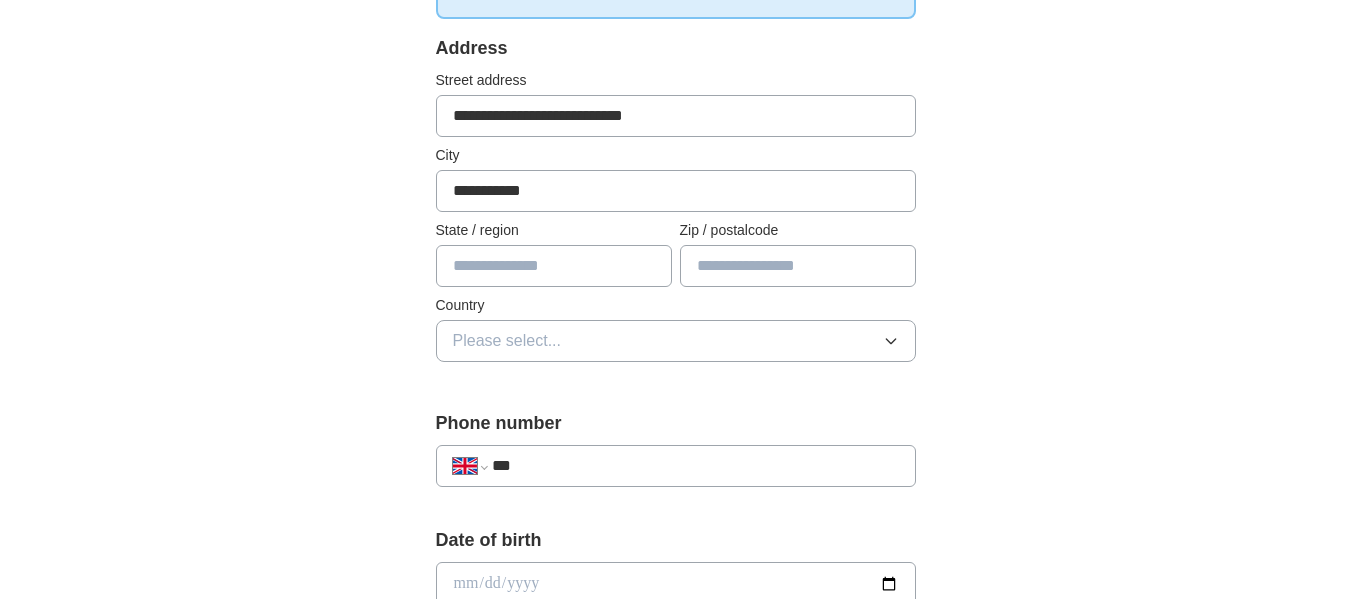 type on "**********" 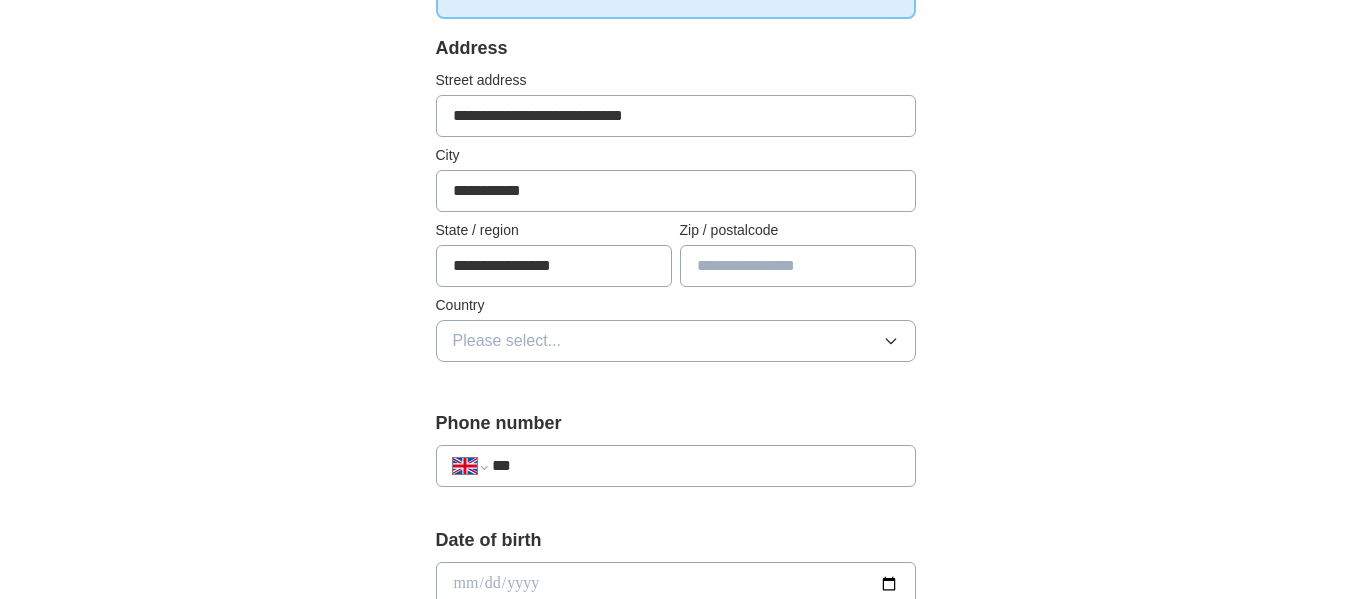 type on "*******" 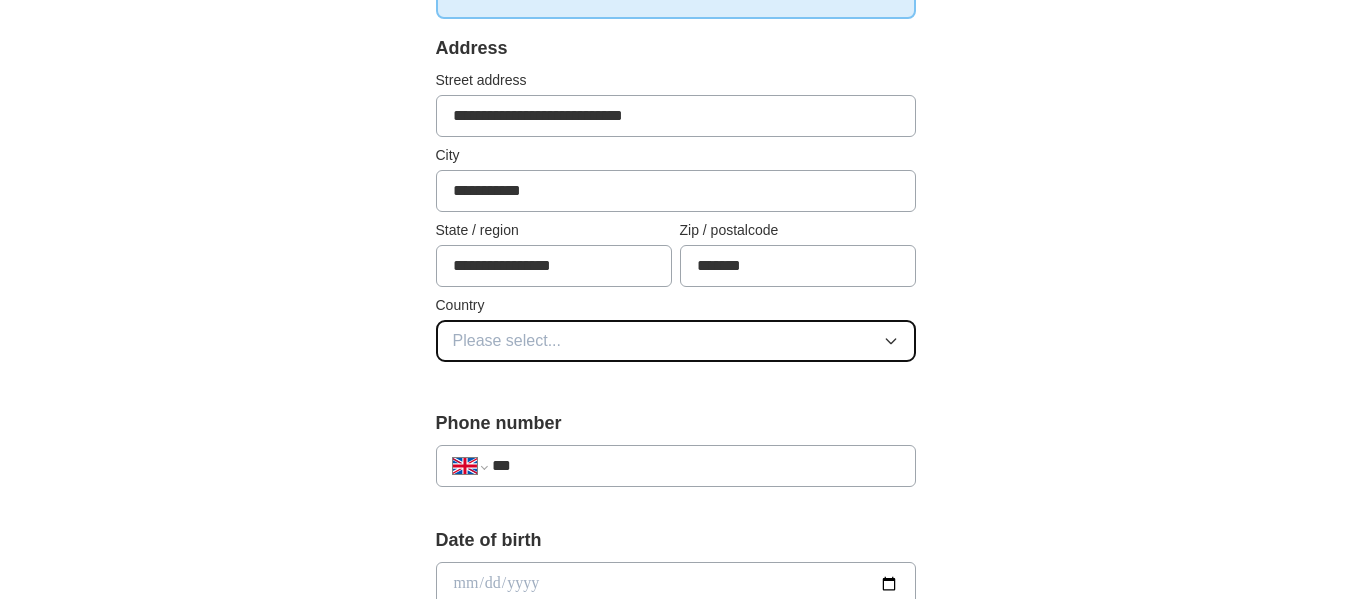 click on "Please select..." at bounding box center [676, 341] 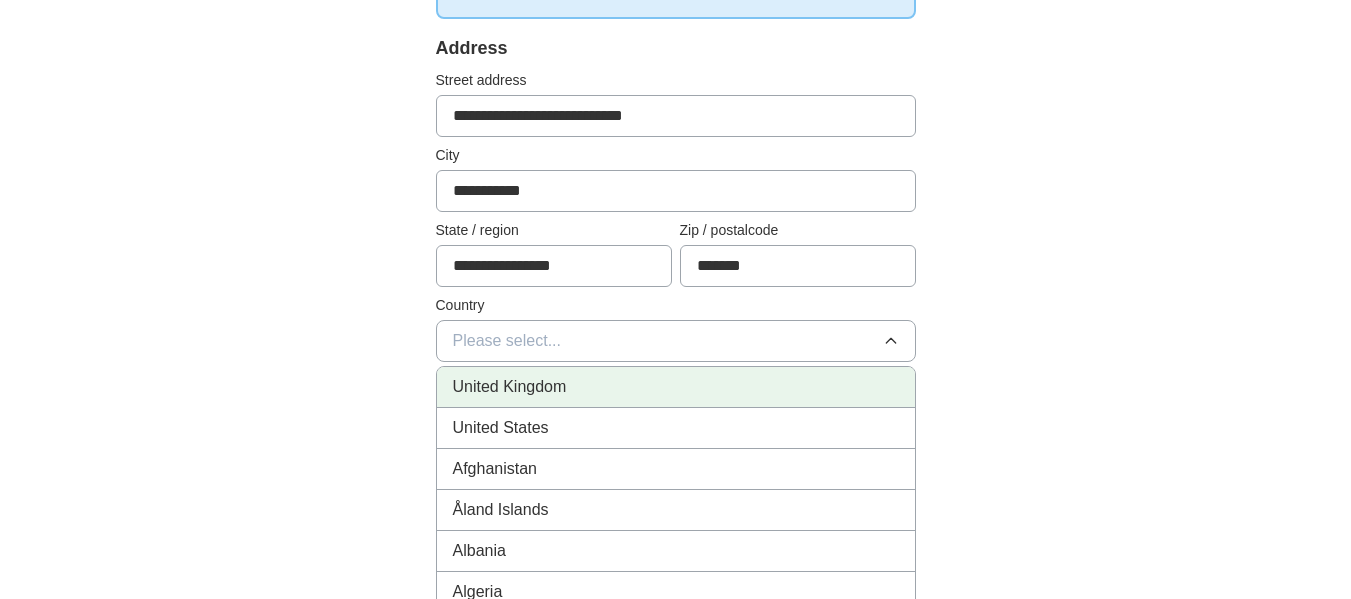 click on "United Kingdom" at bounding box center (676, 387) 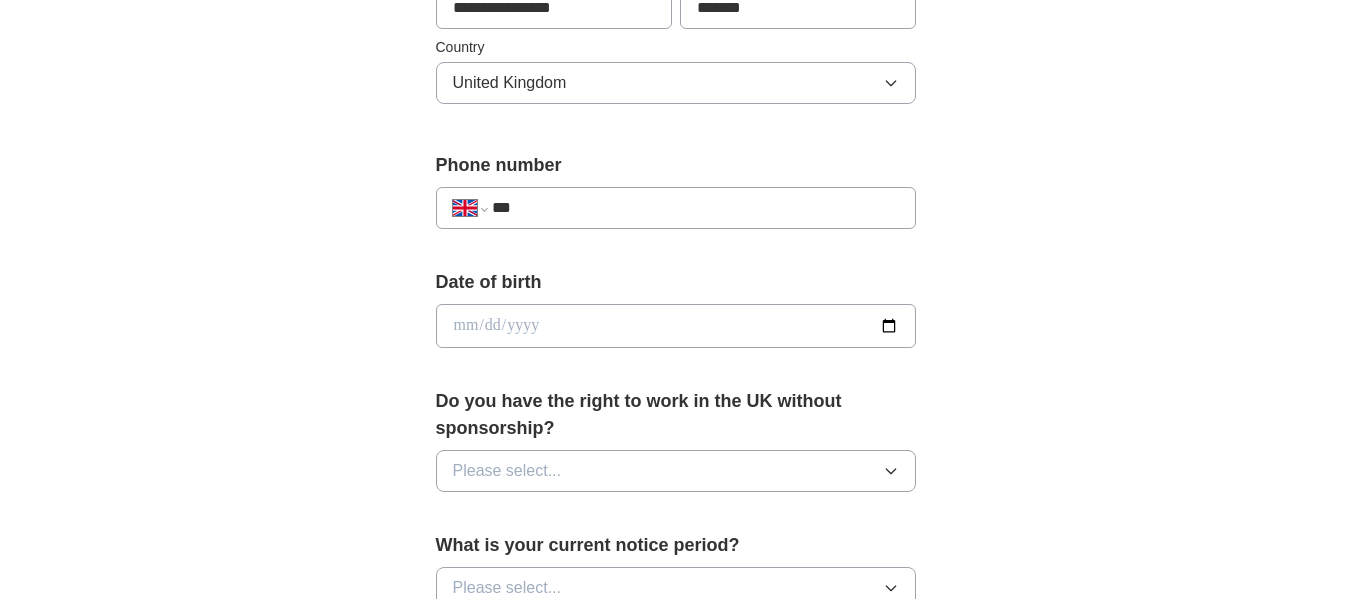 scroll, scrollTop: 667, scrollLeft: 0, axis: vertical 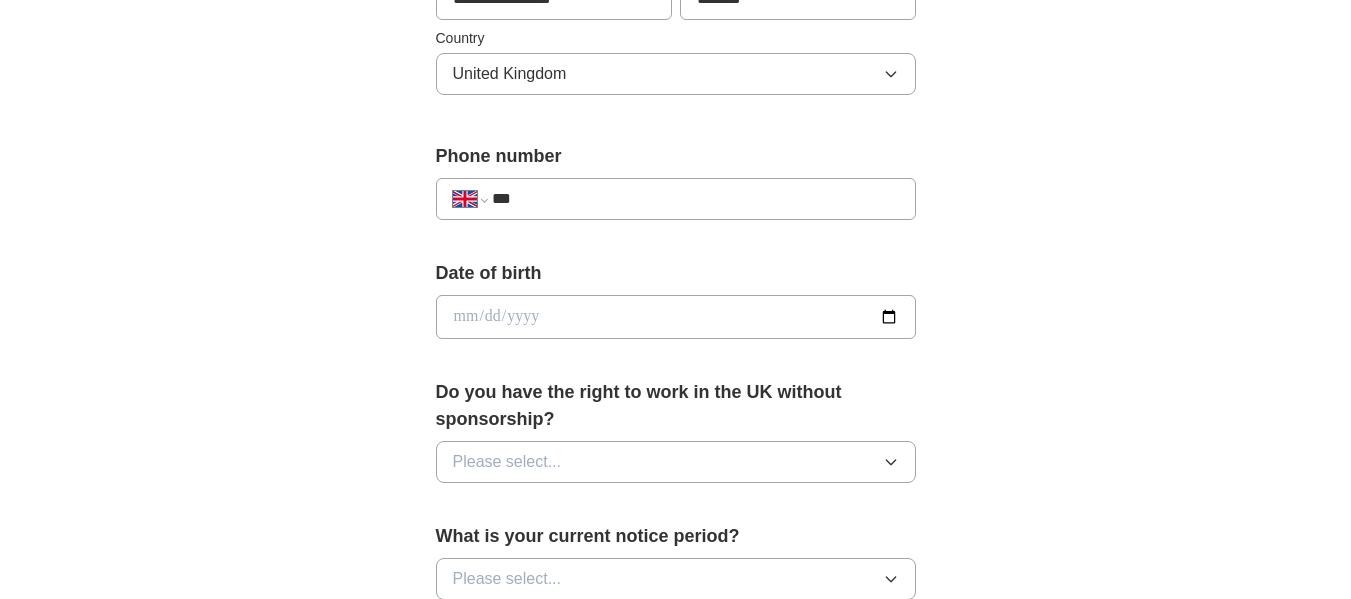 click on "***" at bounding box center (695, 199) 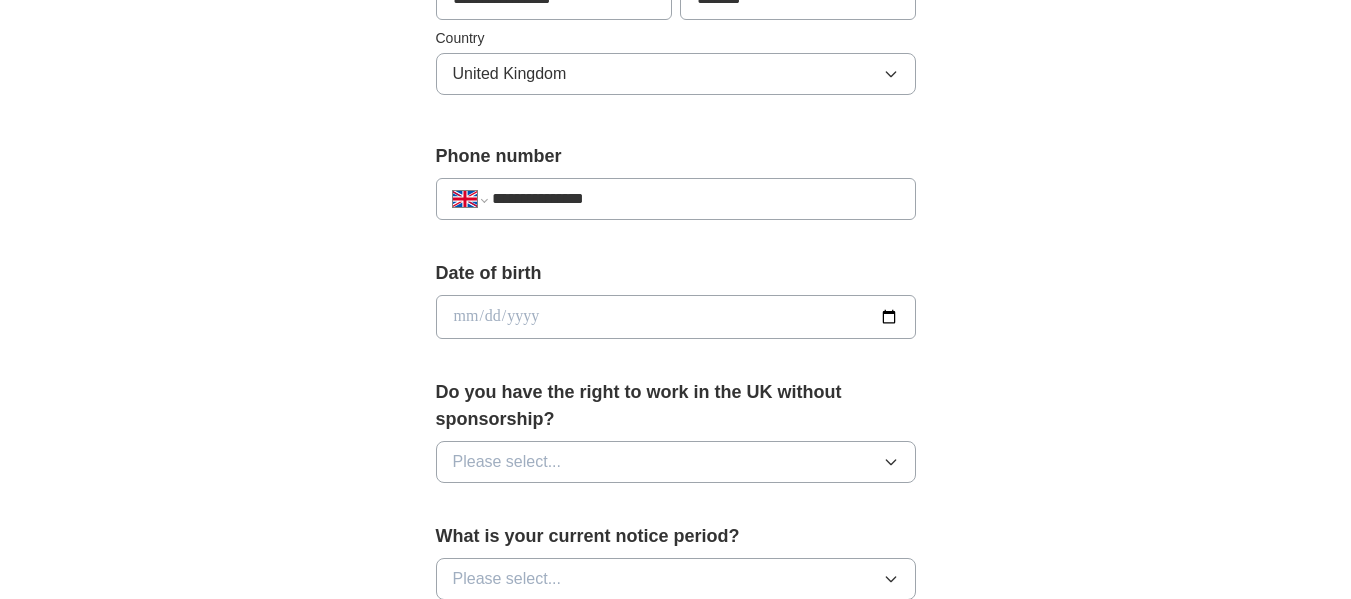 click at bounding box center [676, 317] 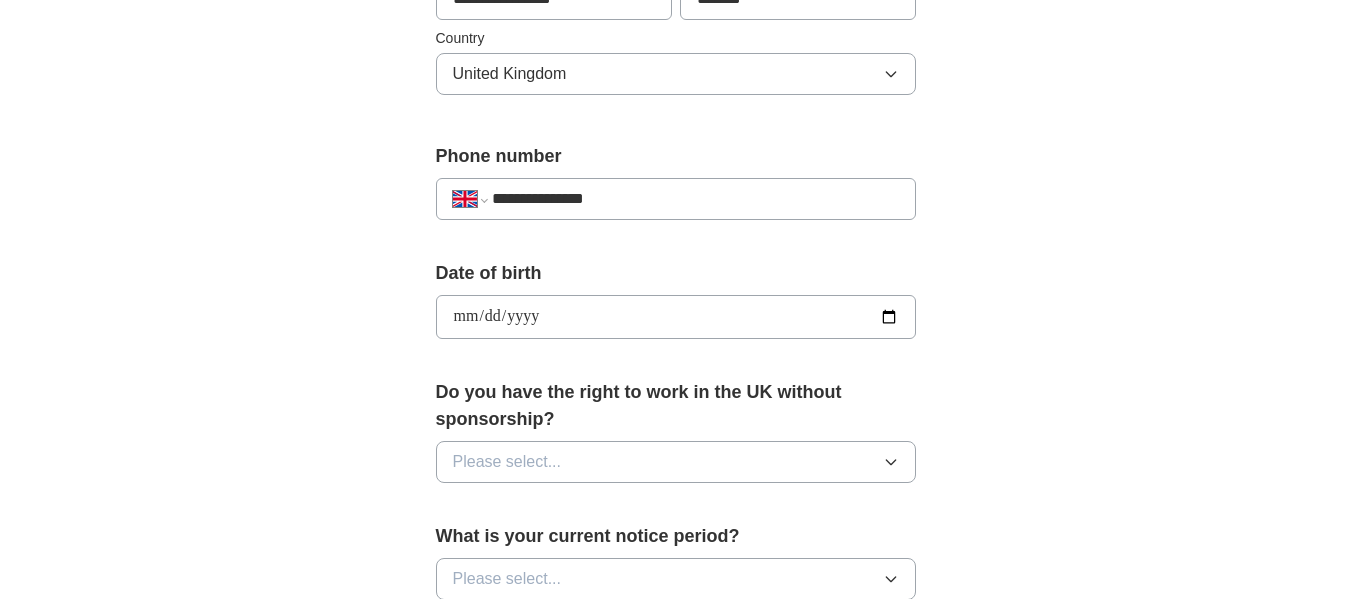 type on "**********" 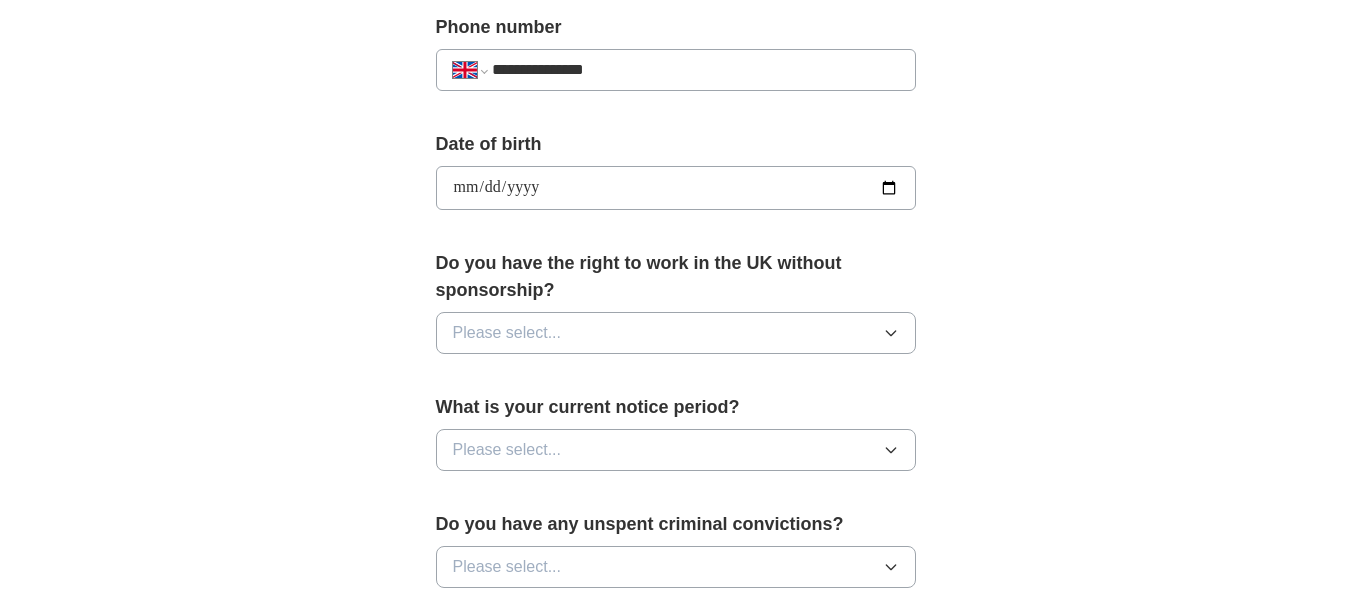scroll, scrollTop: 933, scrollLeft: 0, axis: vertical 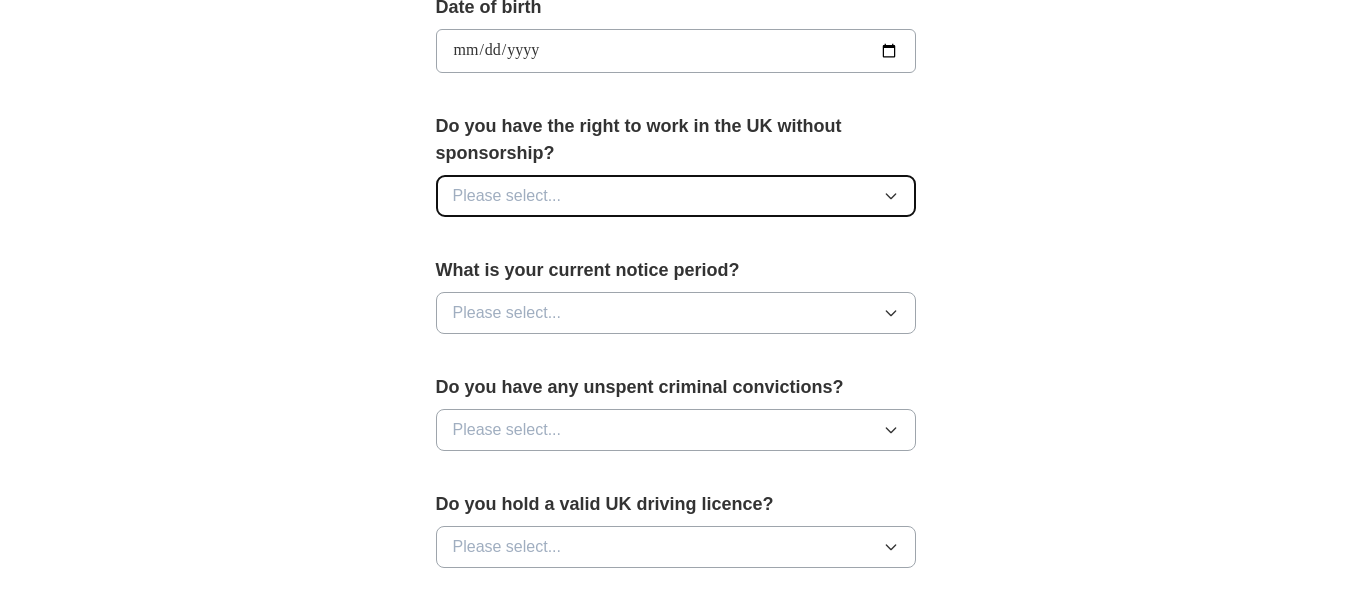 click on "Please select..." at bounding box center [676, 196] 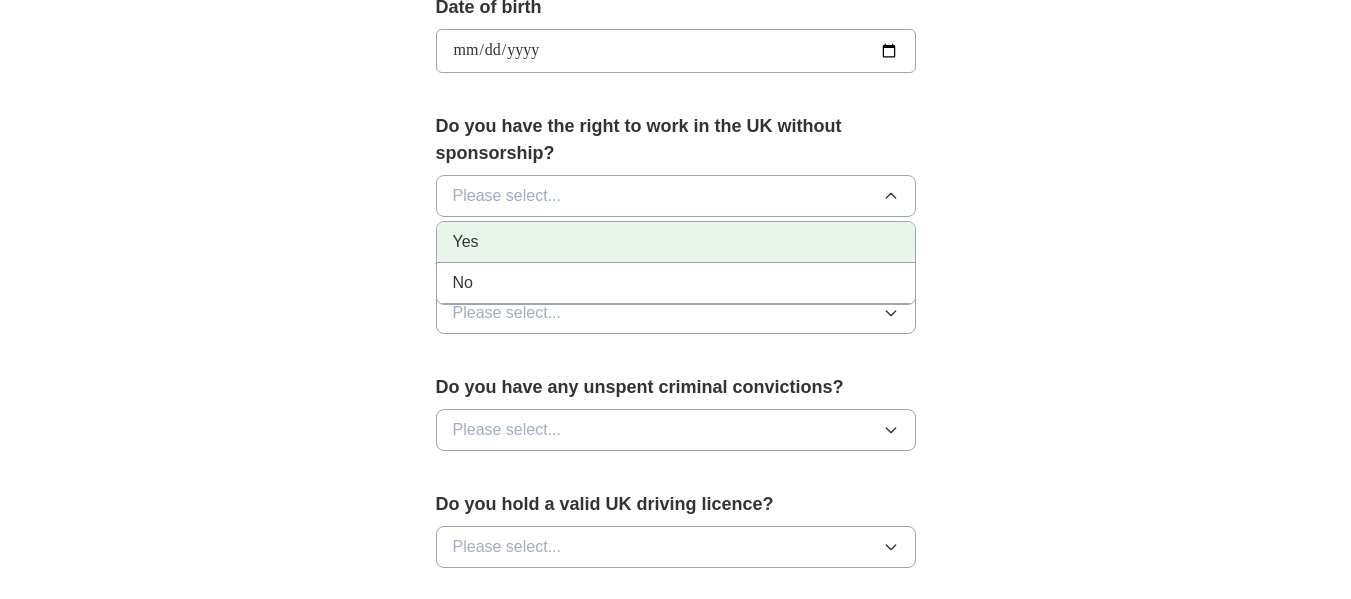 click on "Yes" at bounding box center [676, 242] 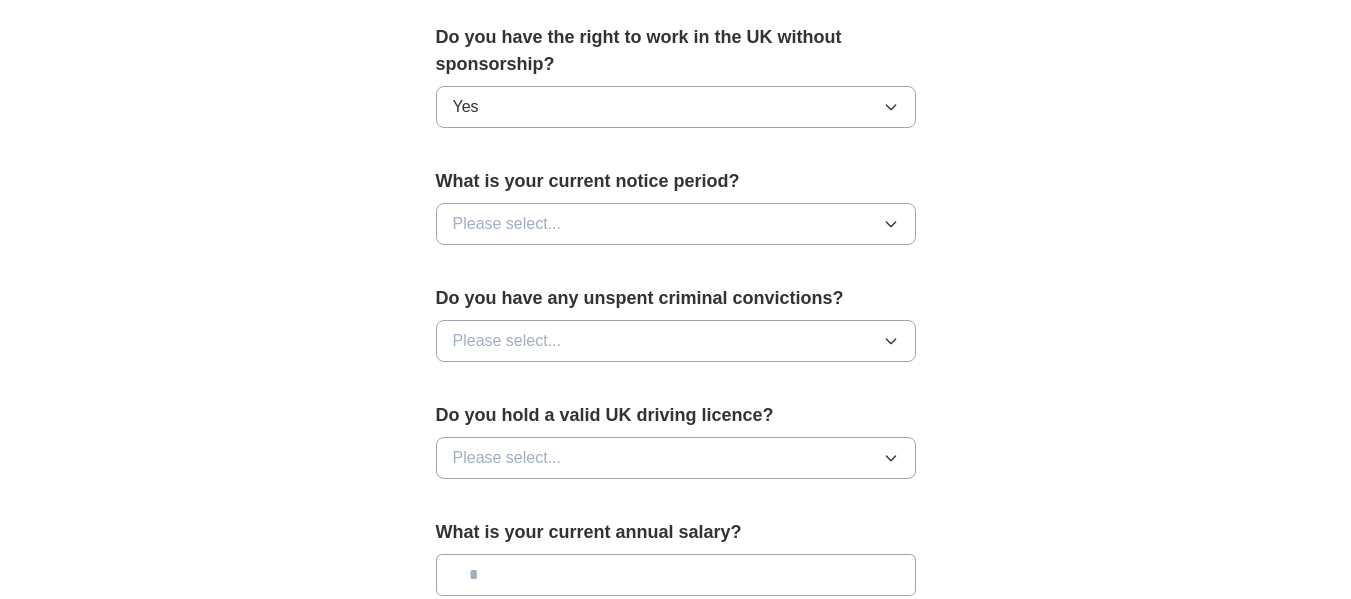 scroll, scrollTop: 1067, scrollLeft: 0, axis: vertical 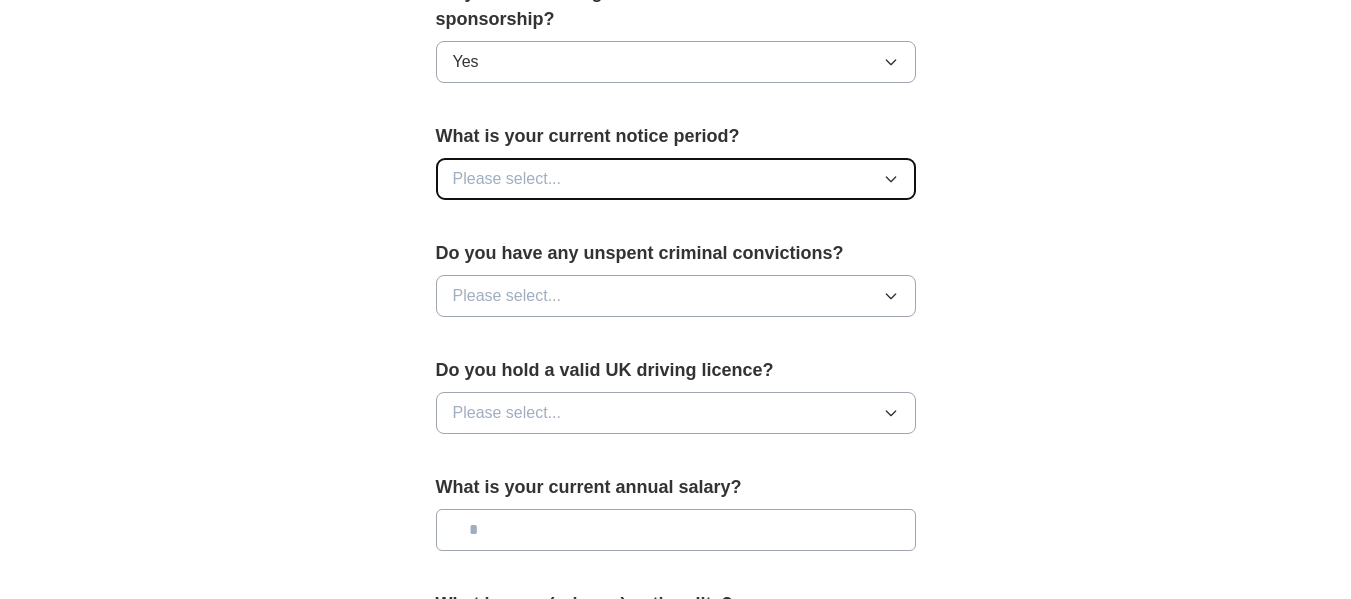 click on "Please select..." at bounding box center [676, 179] 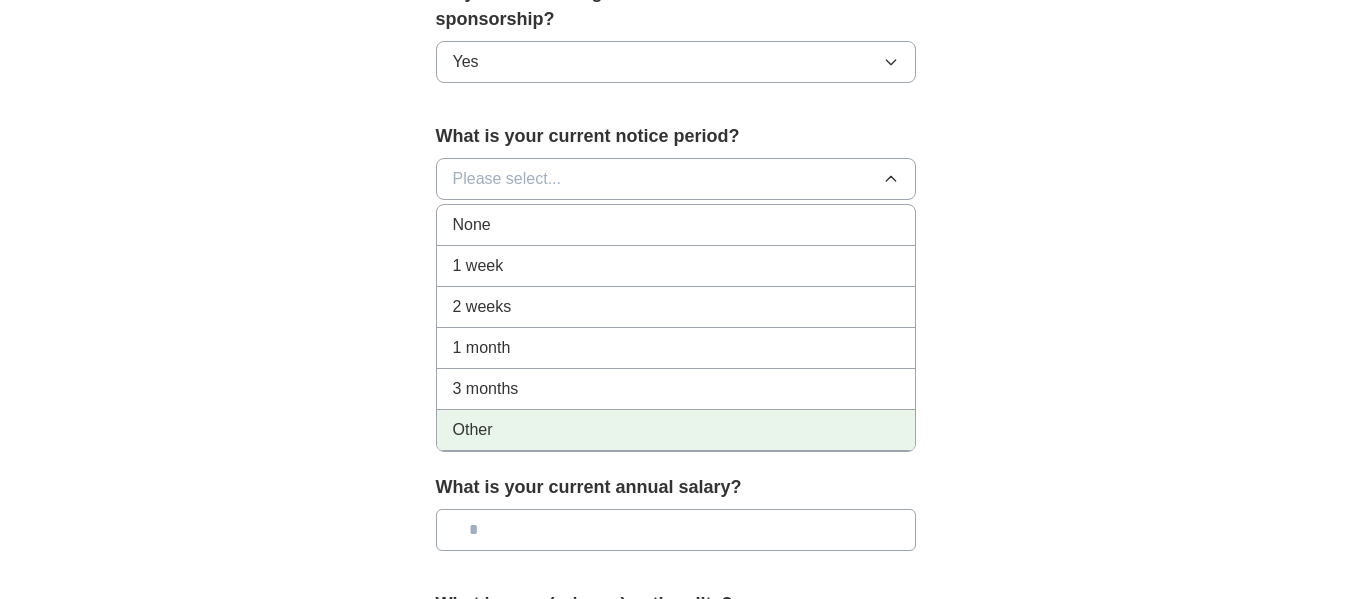 click on "Other" at bounding box center [676, 430] 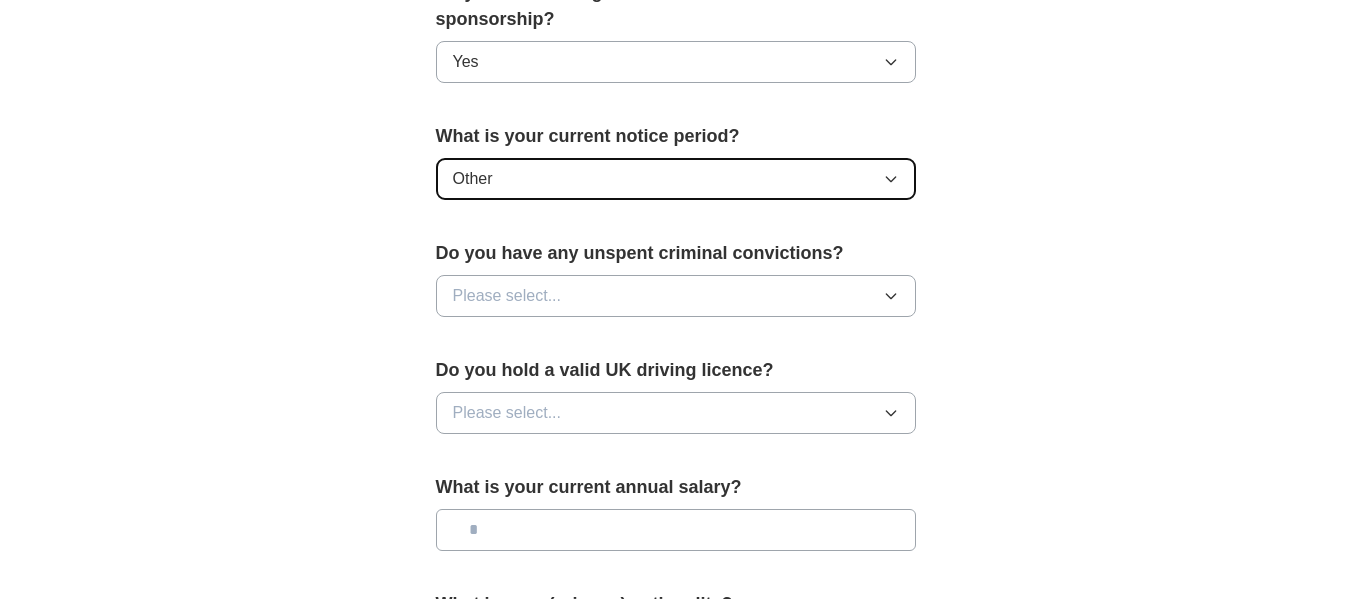 click on "Other" at bounding box center [676, 179] 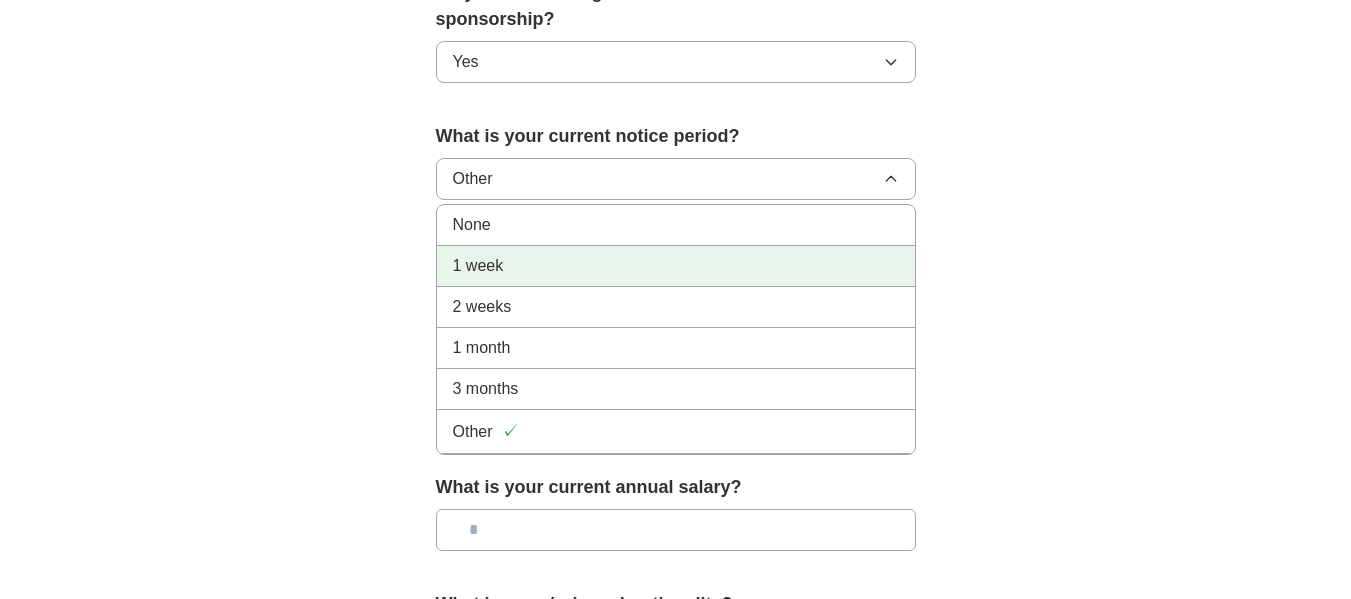 click on "1 week" at bounding box center [676, 266] 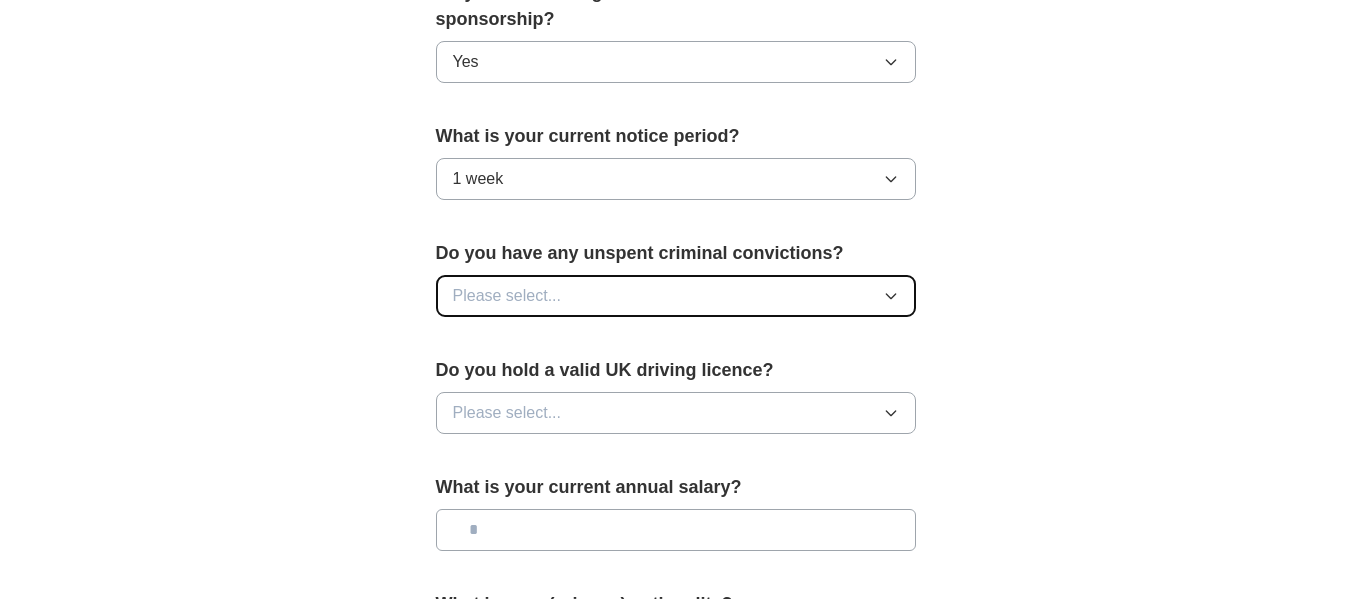 click on "Please select..." at bounding box center [676, 296] 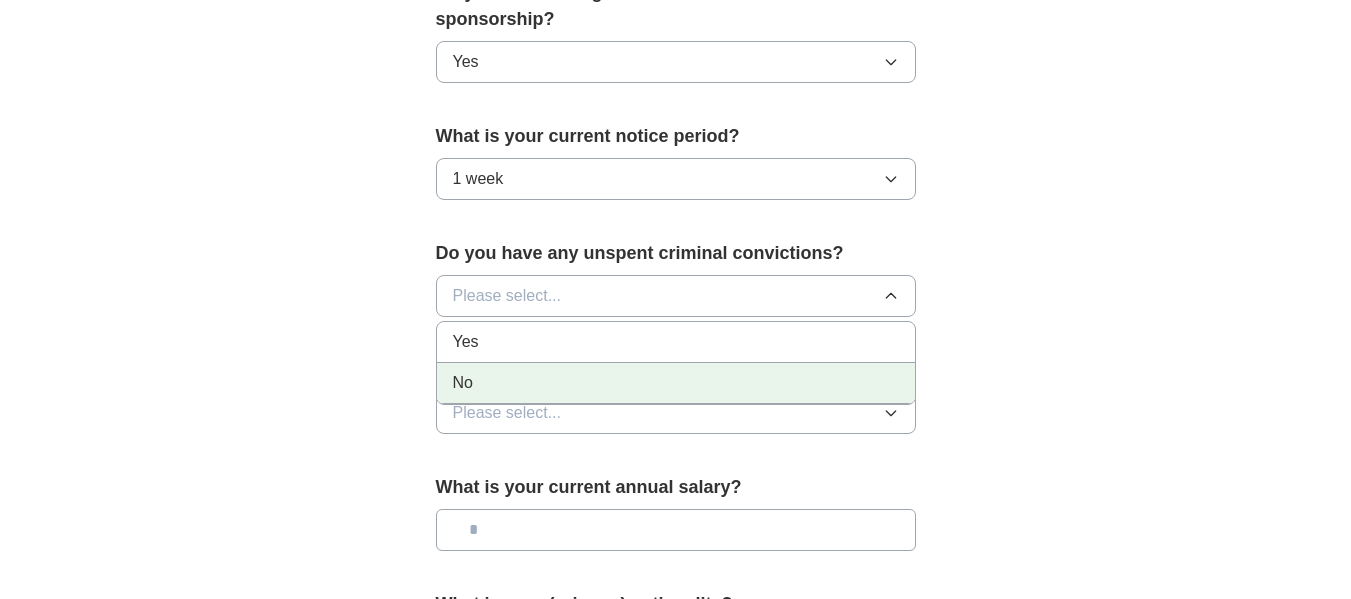 click on "No" at bounding box center (676, 383) 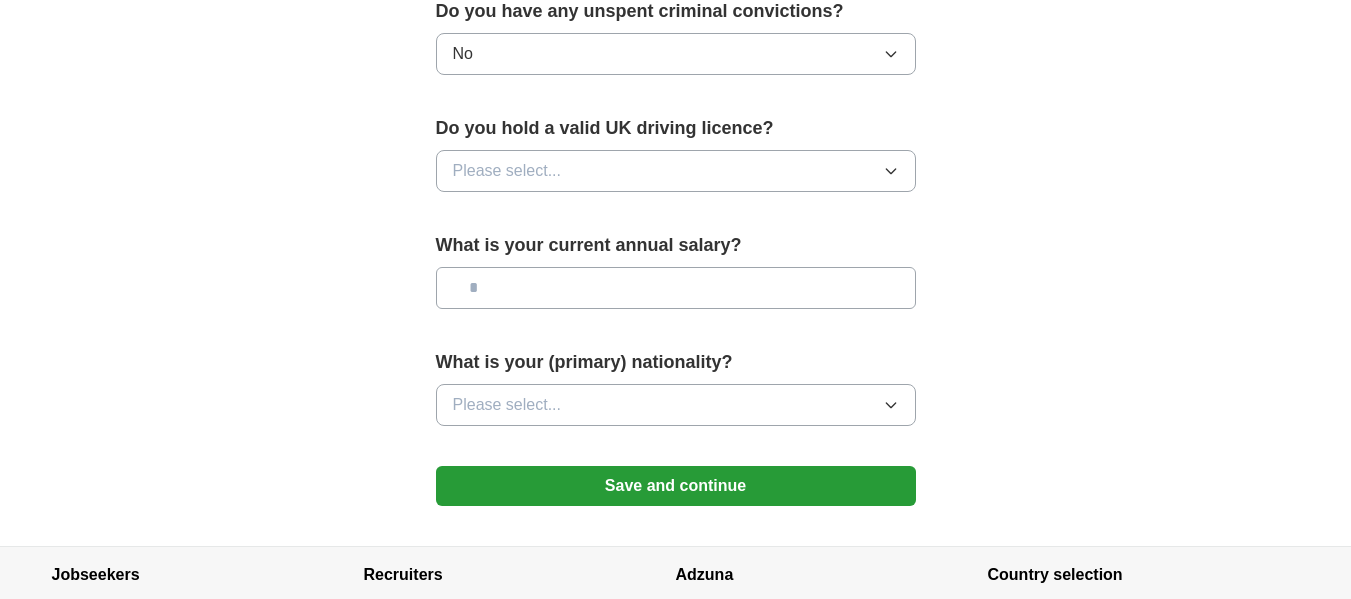 scroll, scrollTop: 1333, scrollLeft: 0, axis: vertical 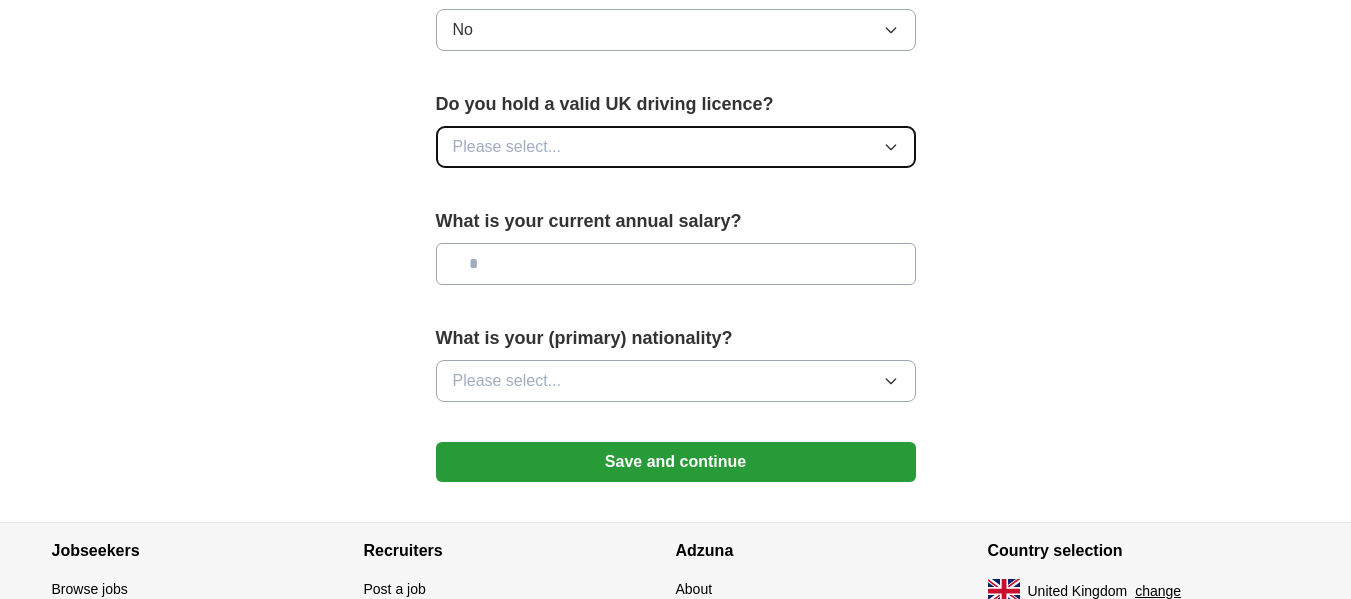 click on "Please select..." at bounding box center (507, 147) 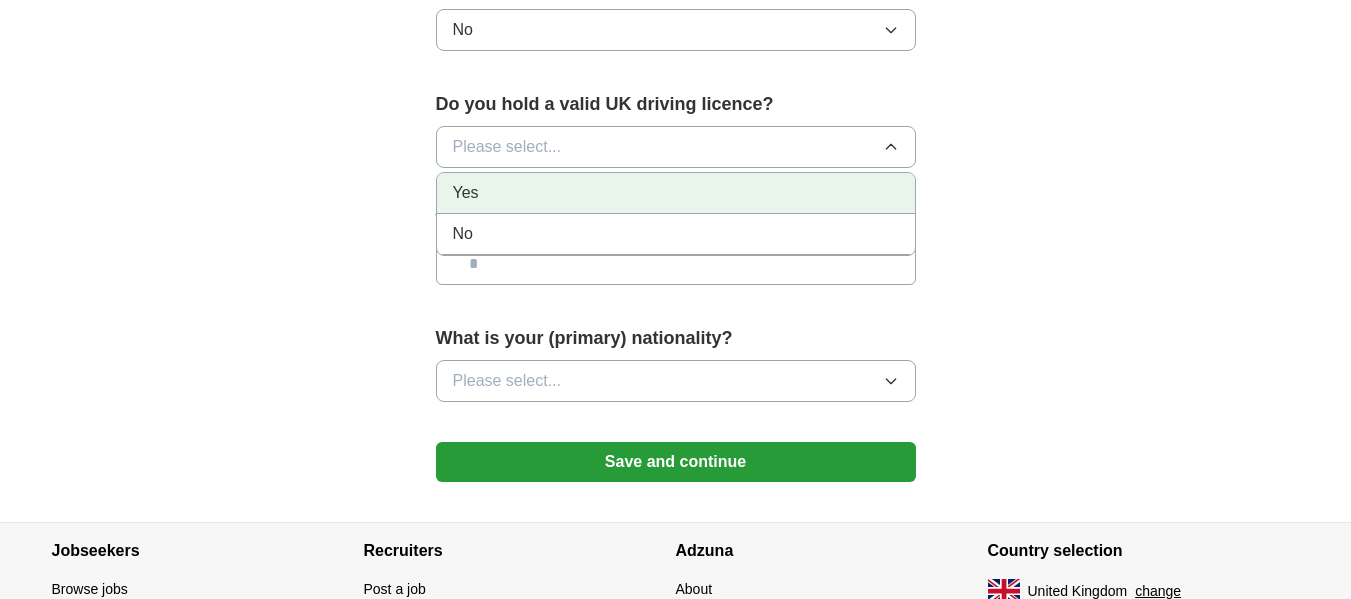 click on "Yes" at bounding box center (676, 193) 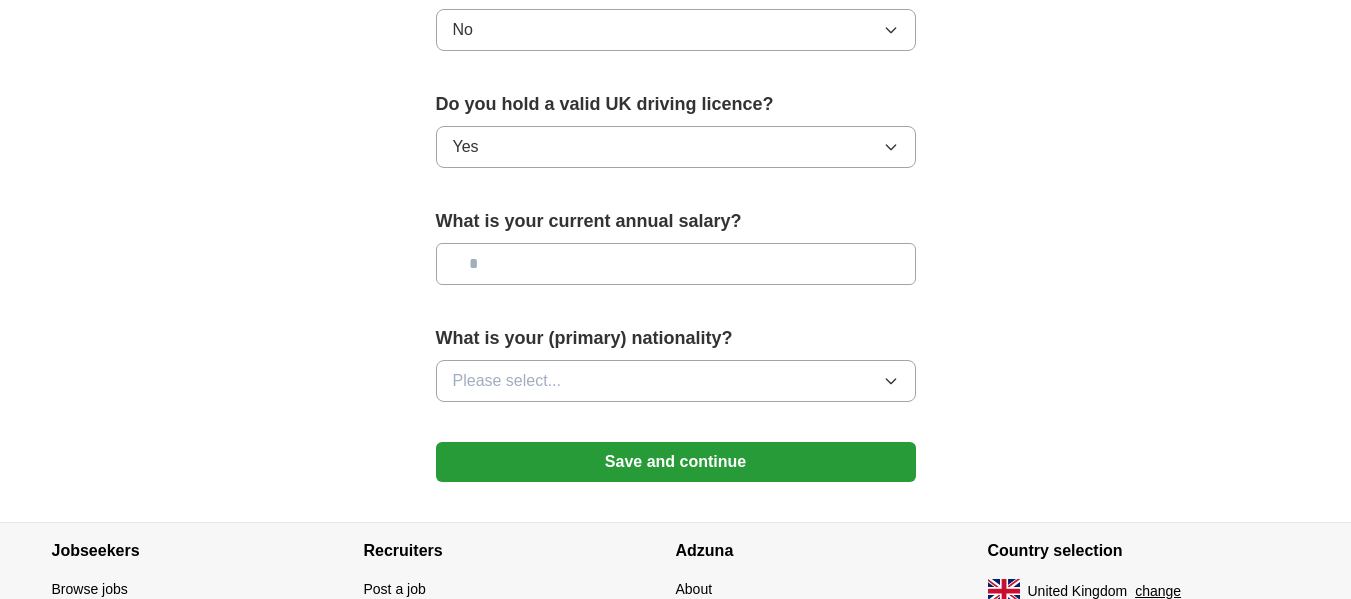 click at bounding box center [676, 264] 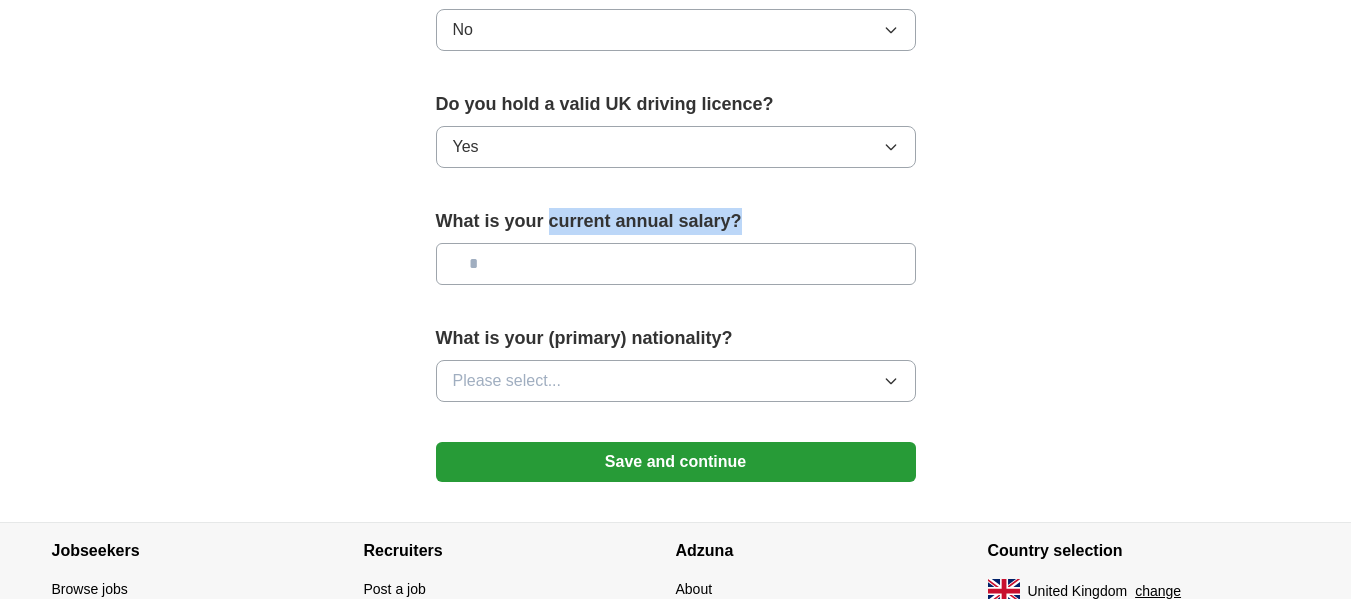 drag, startPoint x: 738, startPoint y: 213, endPoint x: 549, endPoint y: 198, distance: 189.5943 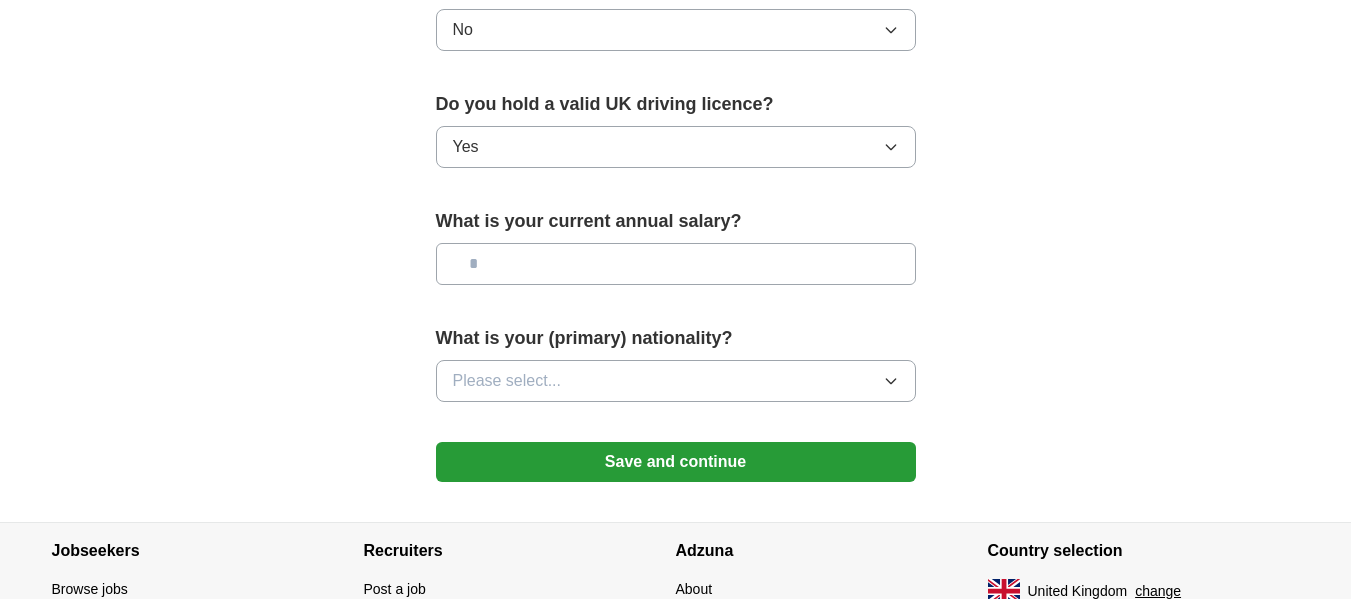 click at bounding box center (676, 264) 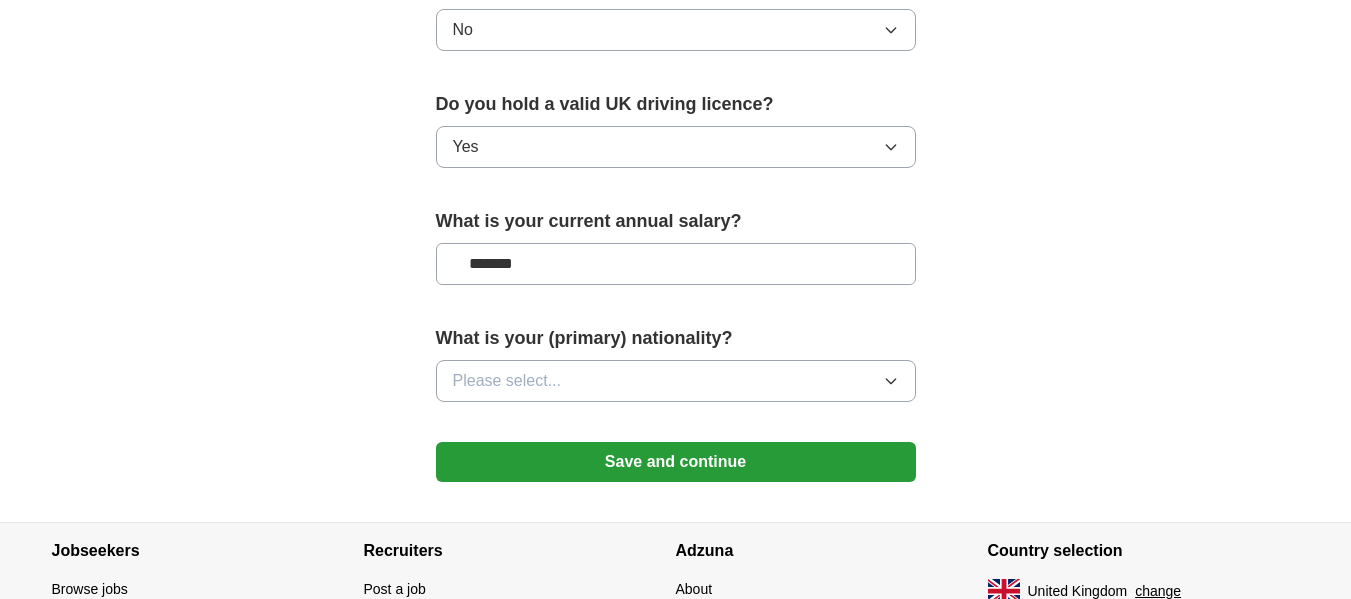 type on "*******" 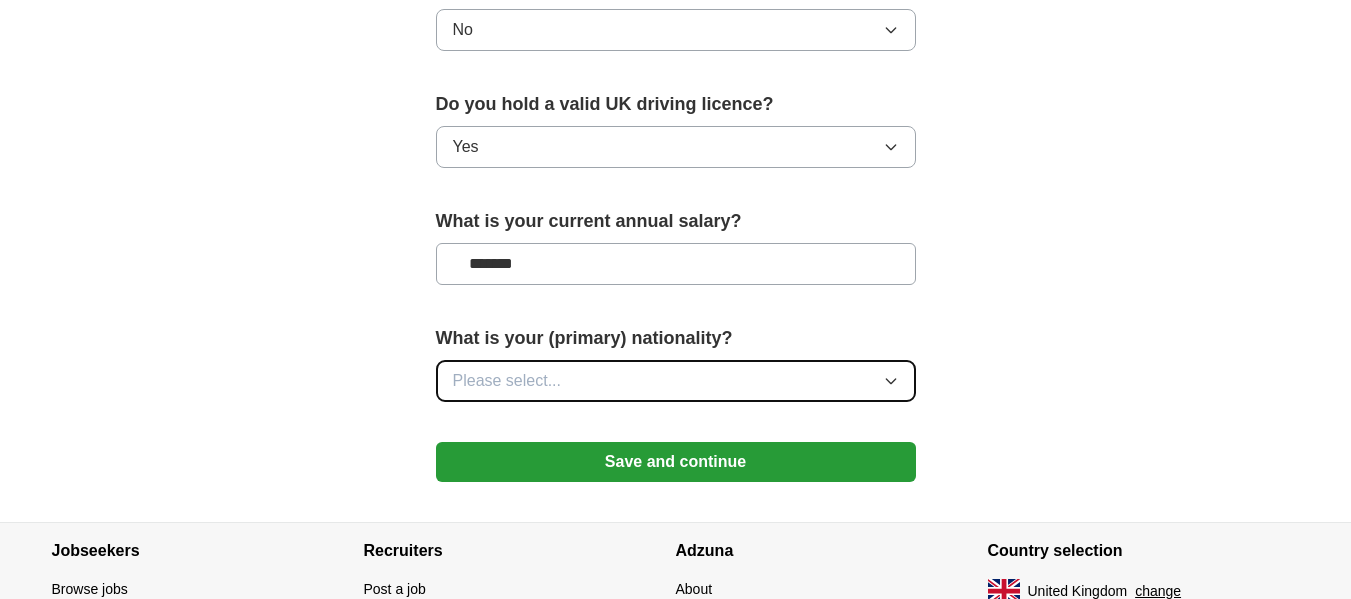 click on "Please select..." at bounding box center (676, 381) 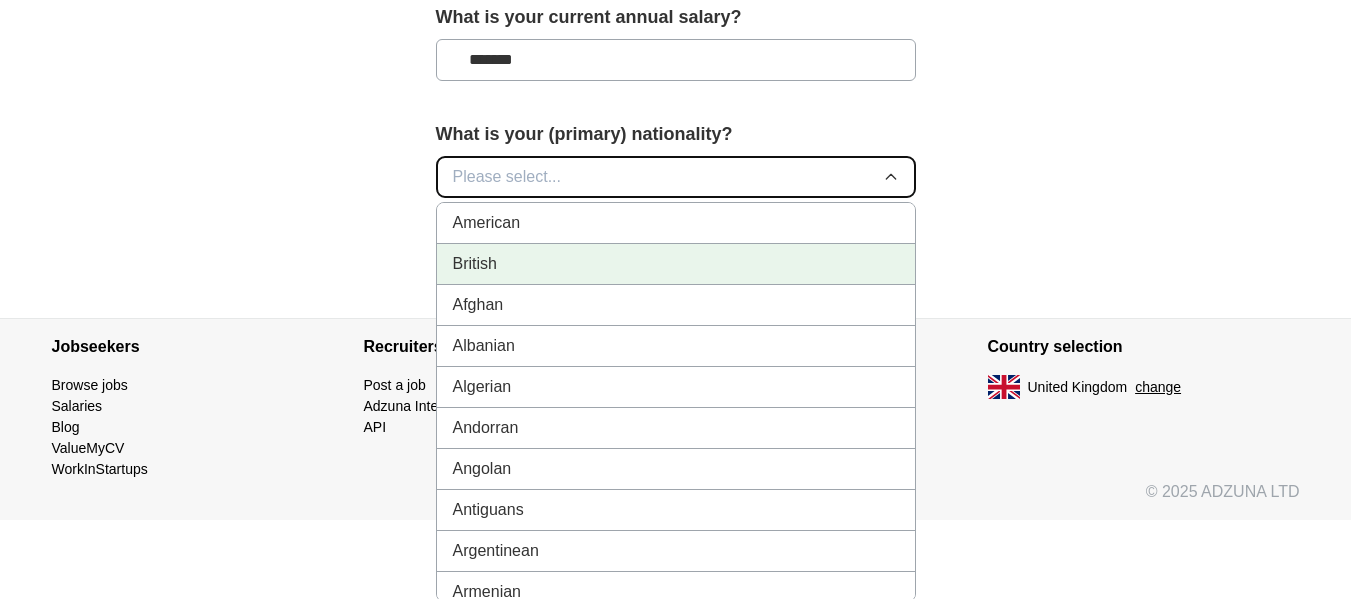 scroll, scrollTop: 1540, scrollLeft: 0, axis: vertical 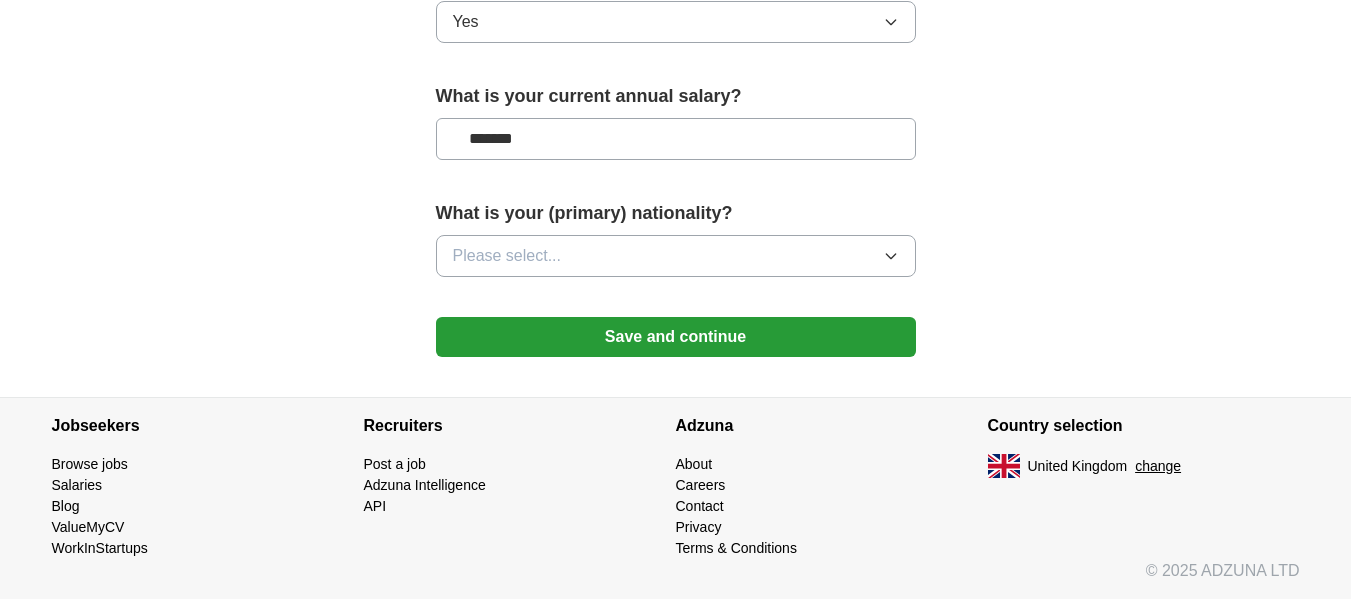 drag, startPoint x: 720, startPoint y: 139, endPoint x: 643, endPoint y: 125, distance: 78.26238 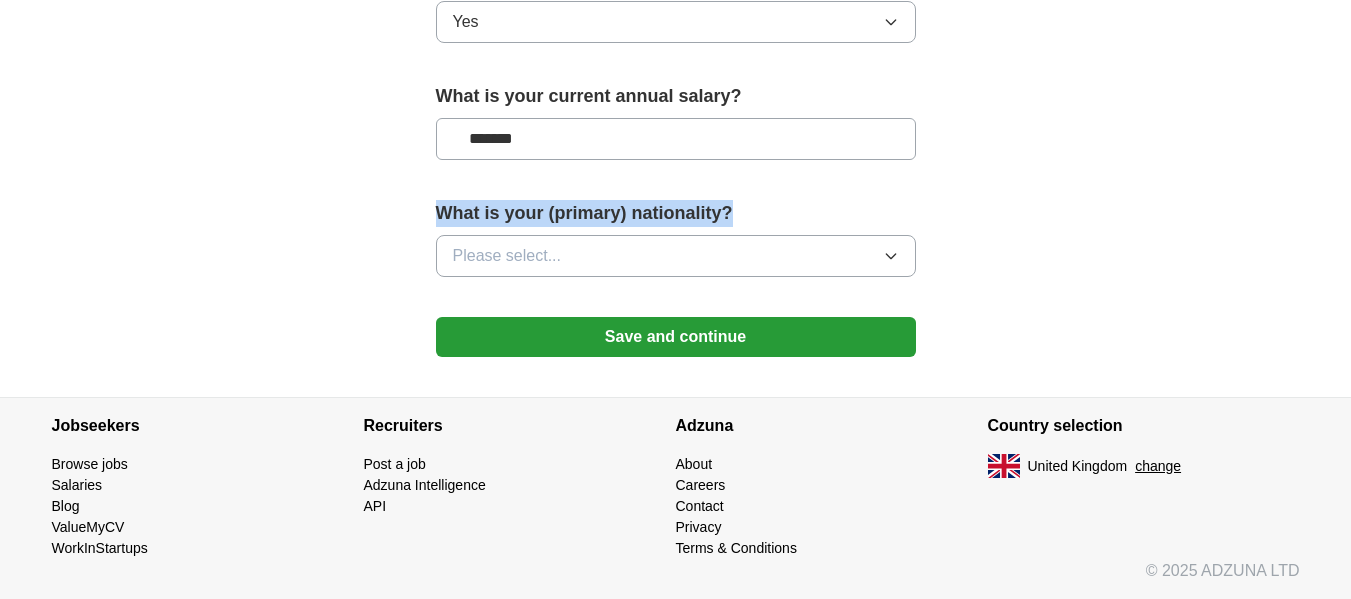 drag, startPoint x: 744, startPoint y: 197, endPoint x: 439, endPoint y: 210, distance: 305.27692 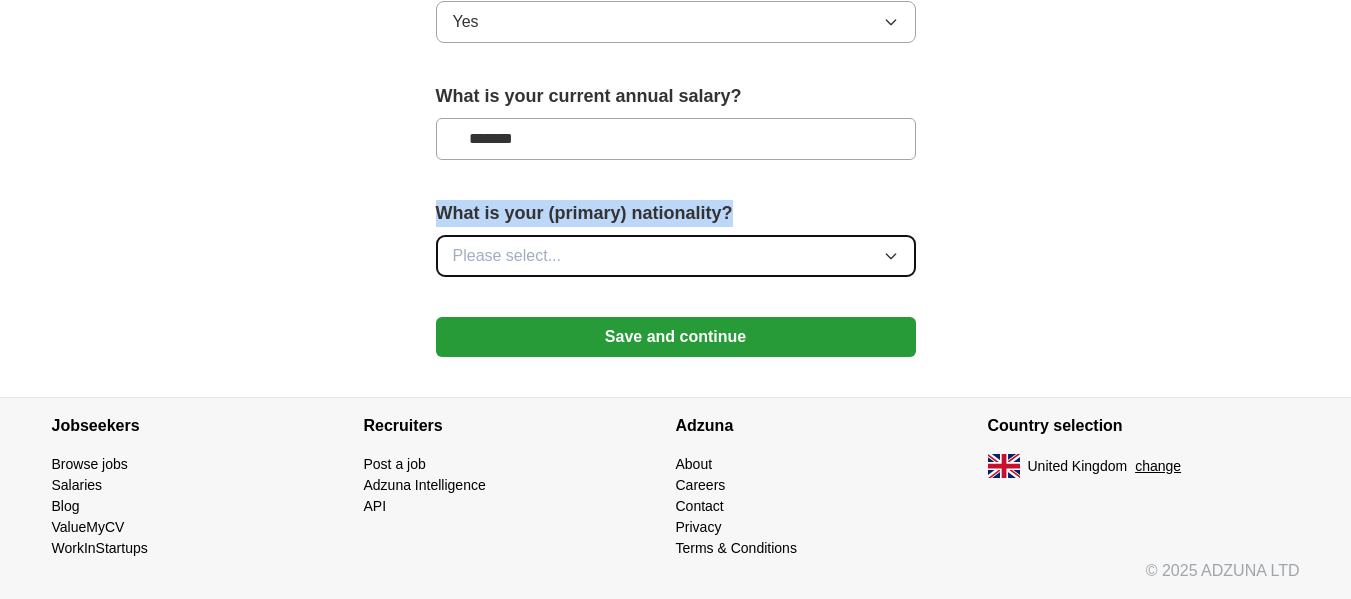 click on "Please select..." at bounding box center (676, 256) 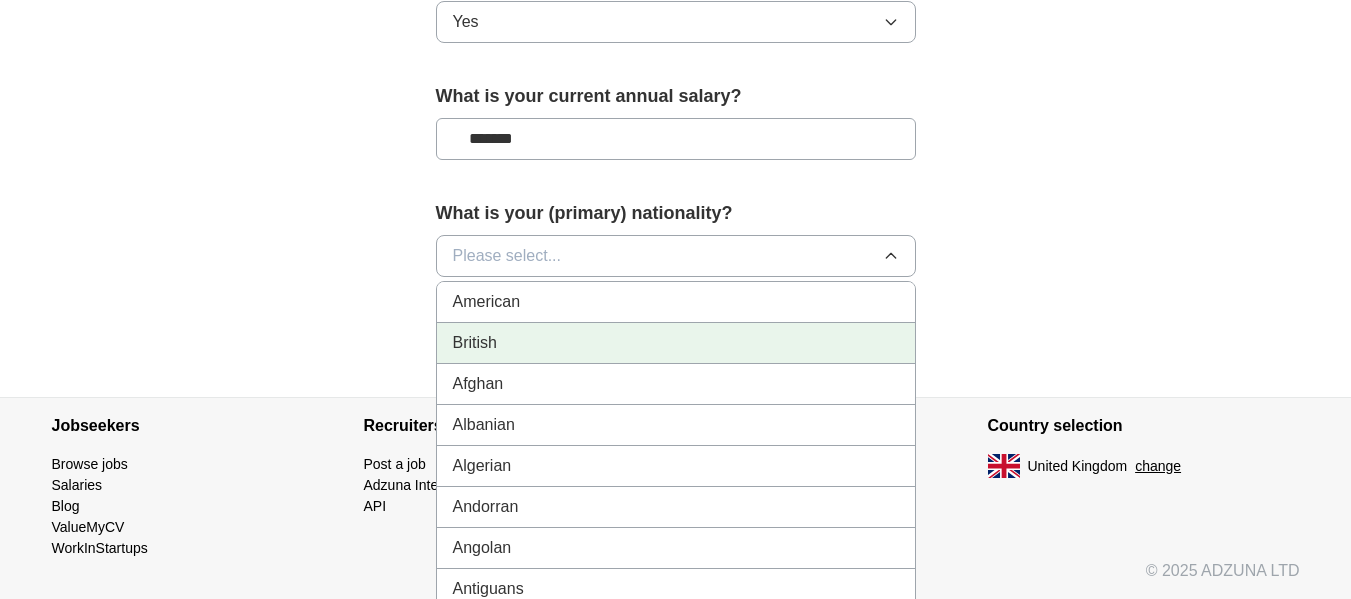 click on "British" at bounding box center (676, 343) 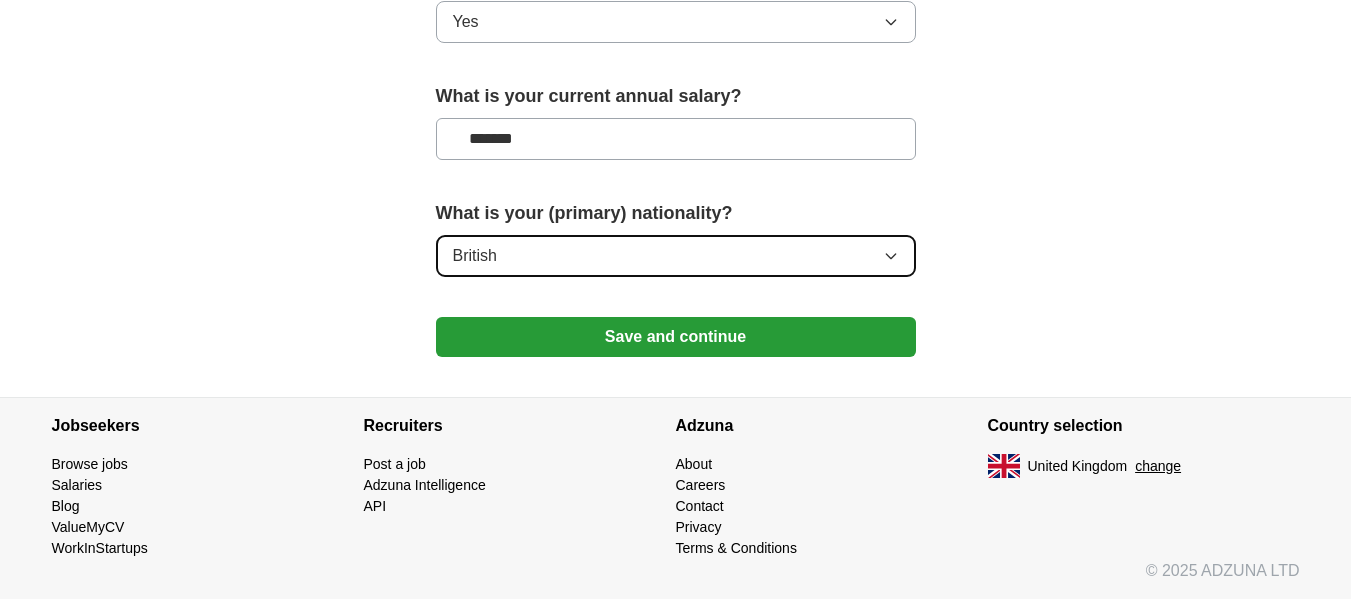 click on "British" at bounding box center [676, 256] 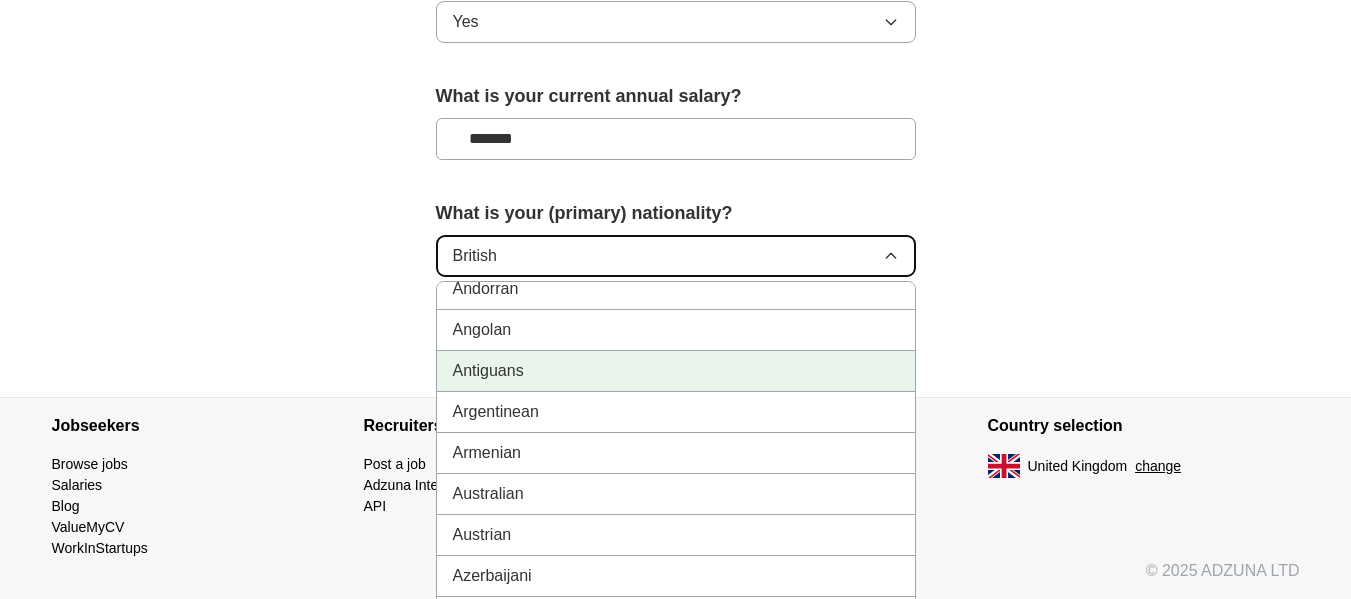 scroll, scrollTop: 267, scrollLeft: 0, axis: vertical 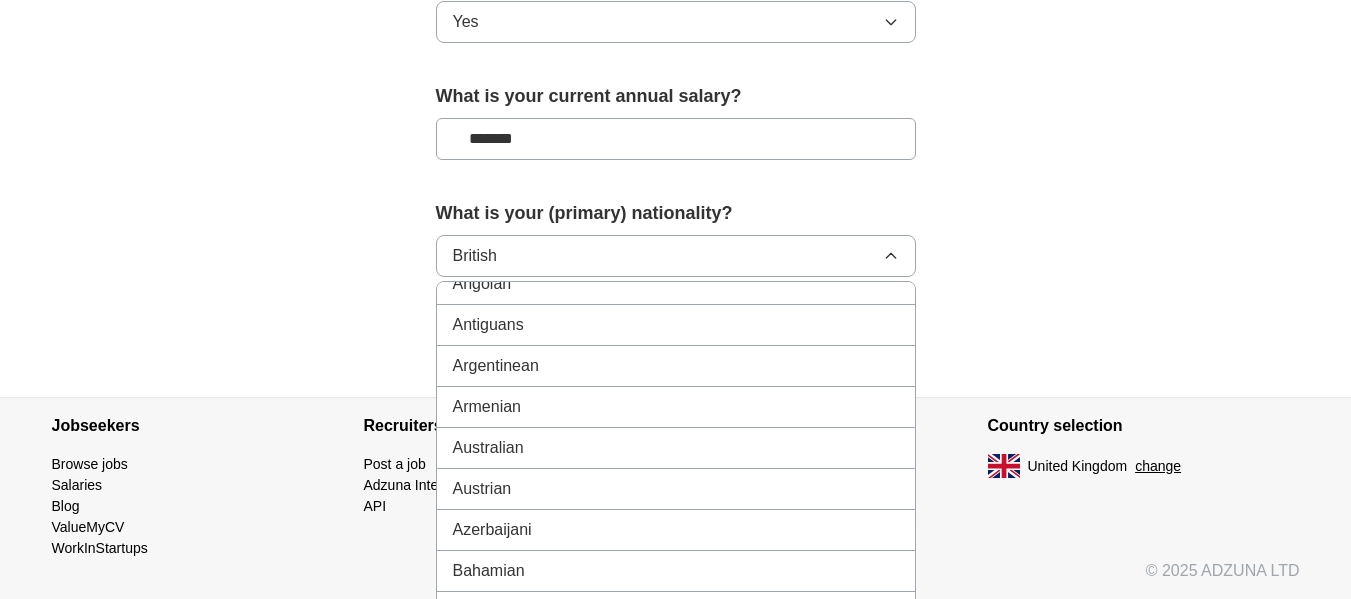 click on "**********" at bounding box center [676, -500] 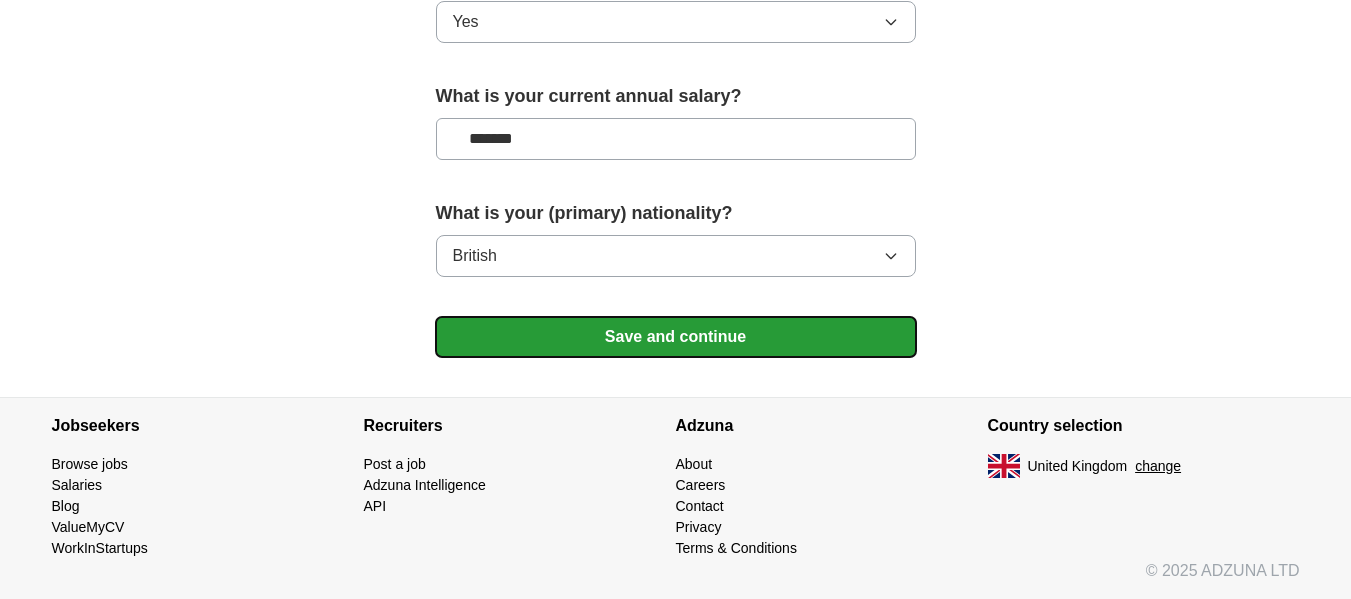 click on "Save and continue" at bounding box center (676, 337) 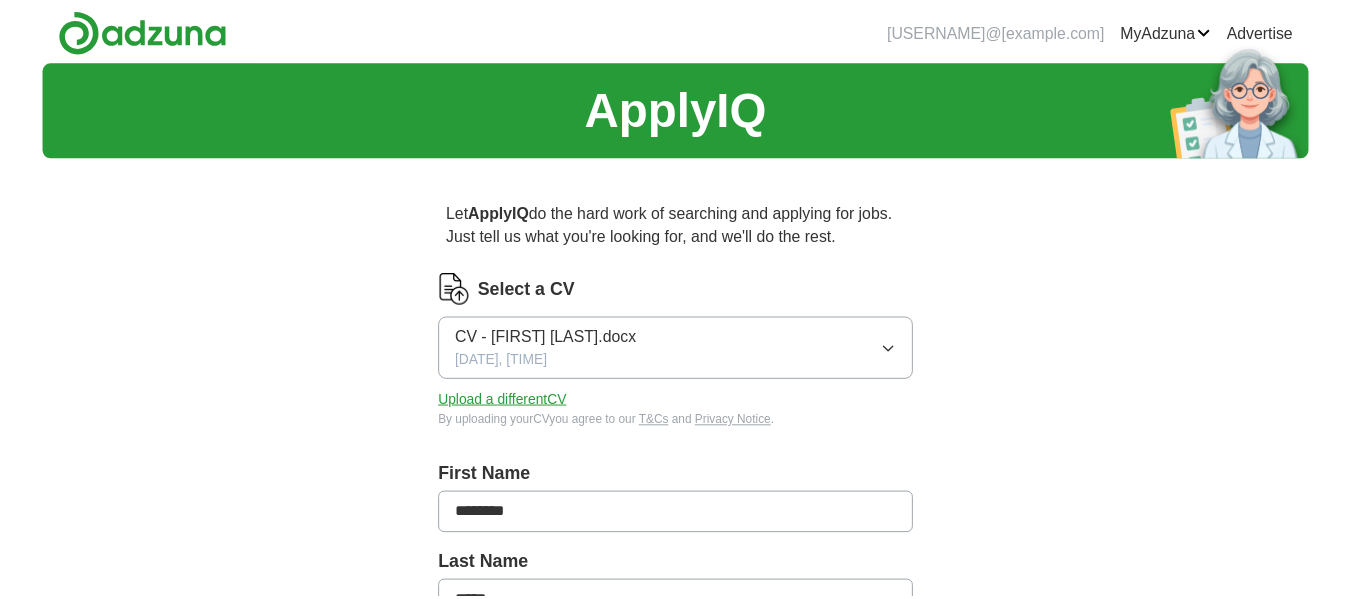 scroll, scrollTop: 0, scrollLeft: 0, axis: both 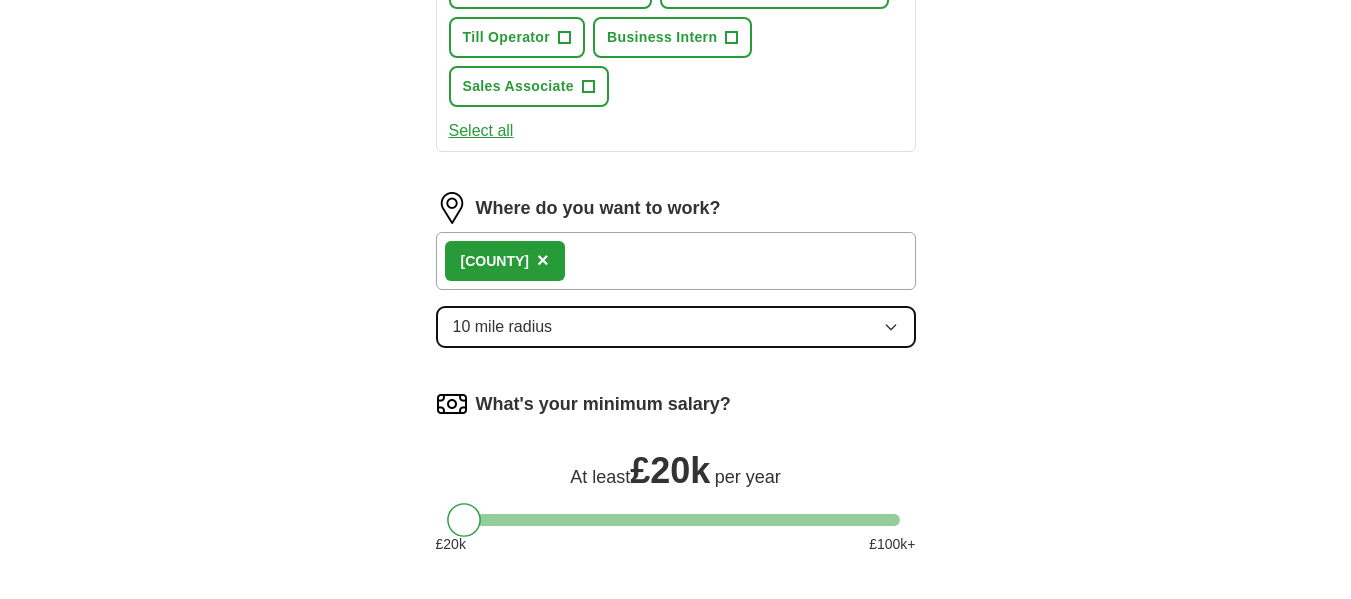 click on "10 mile radius" at bounding box center [676, 327] 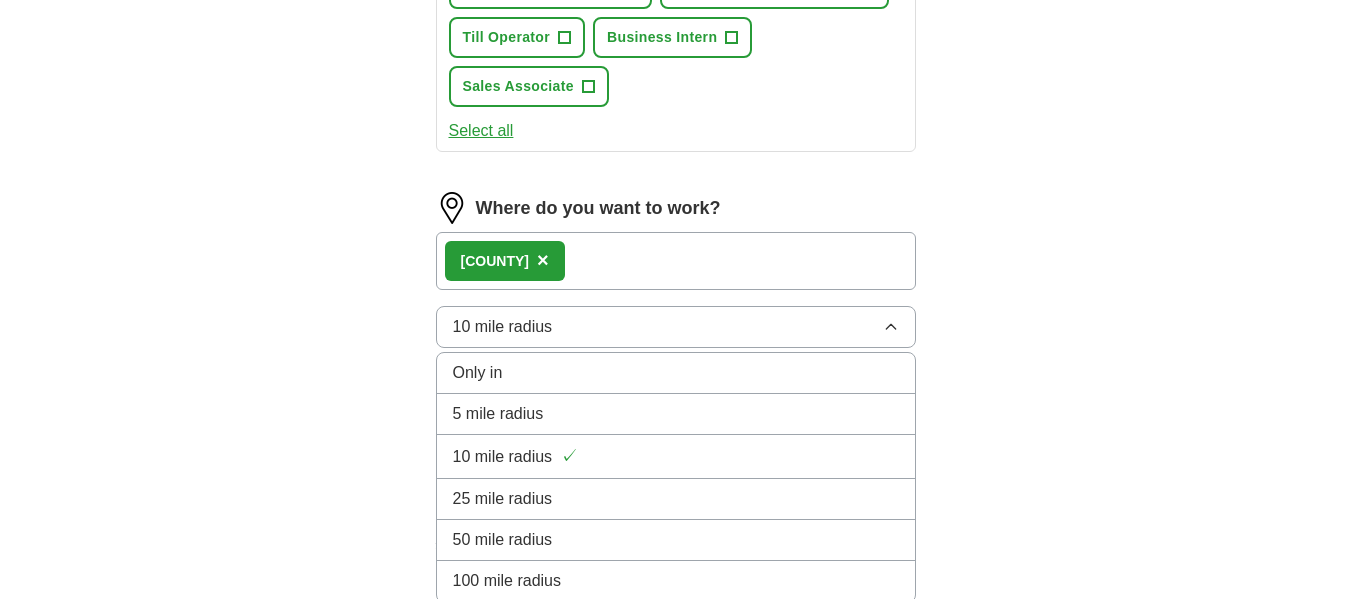 click on "Only in" at bounding box center (676, 373) 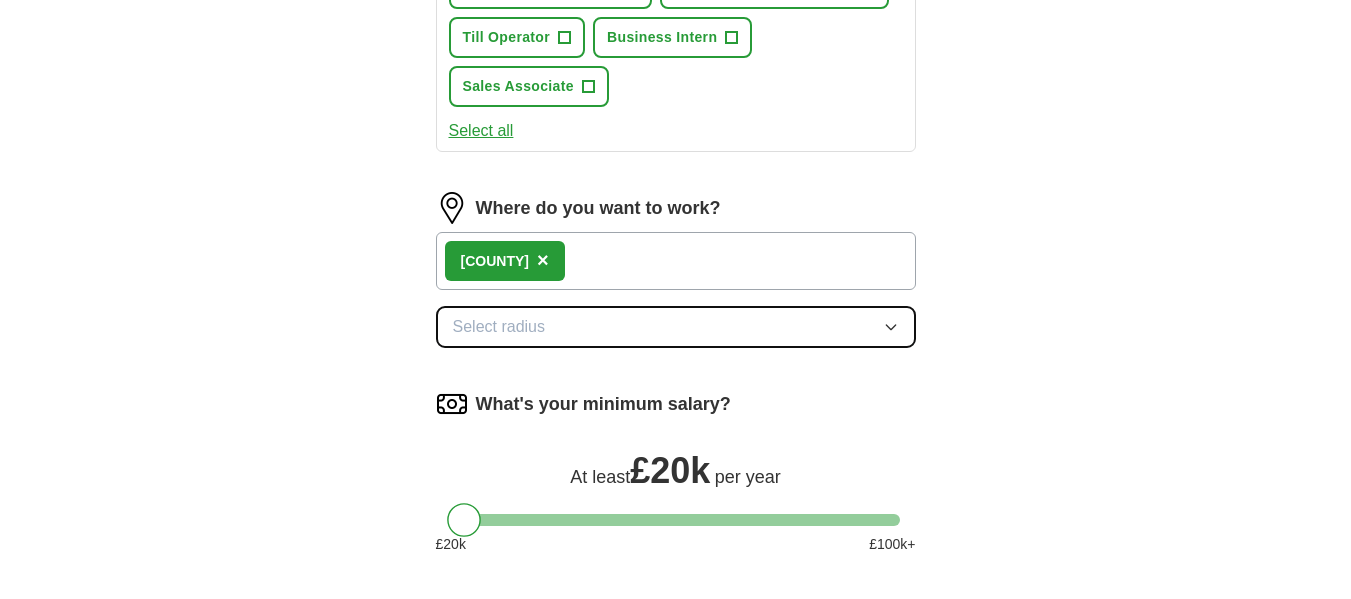 click on "Select radius" at bounding box center (499, 327) 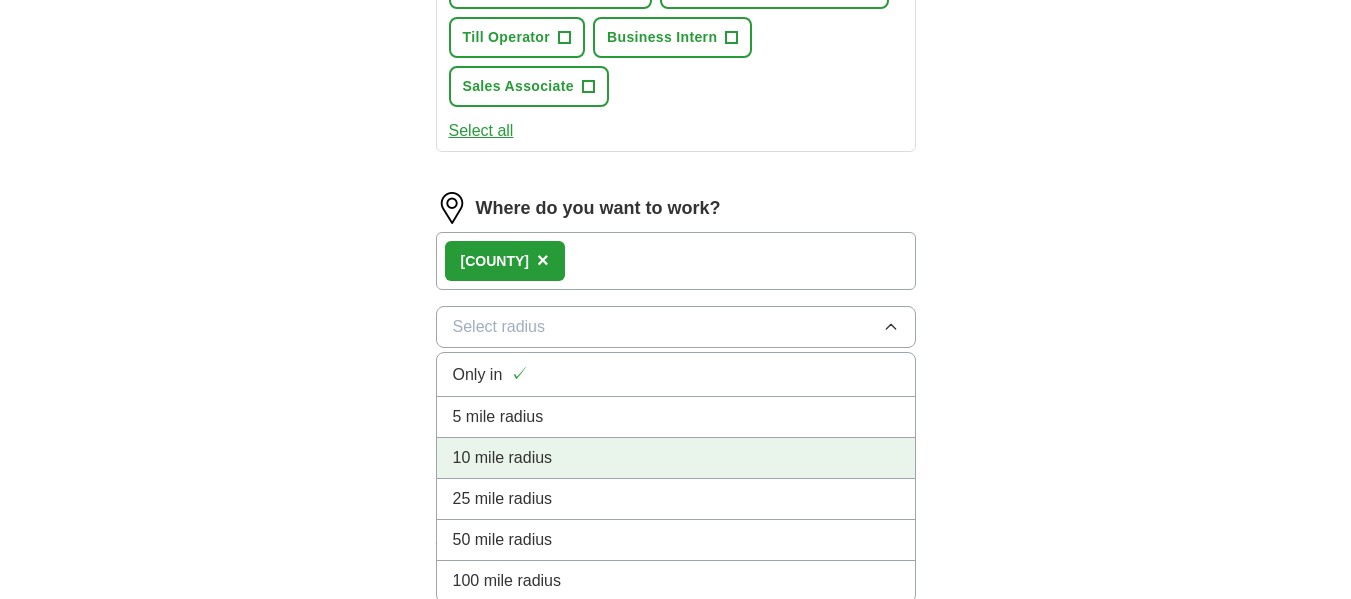 click on "10 mile radius" at bounding box center (676, 458) 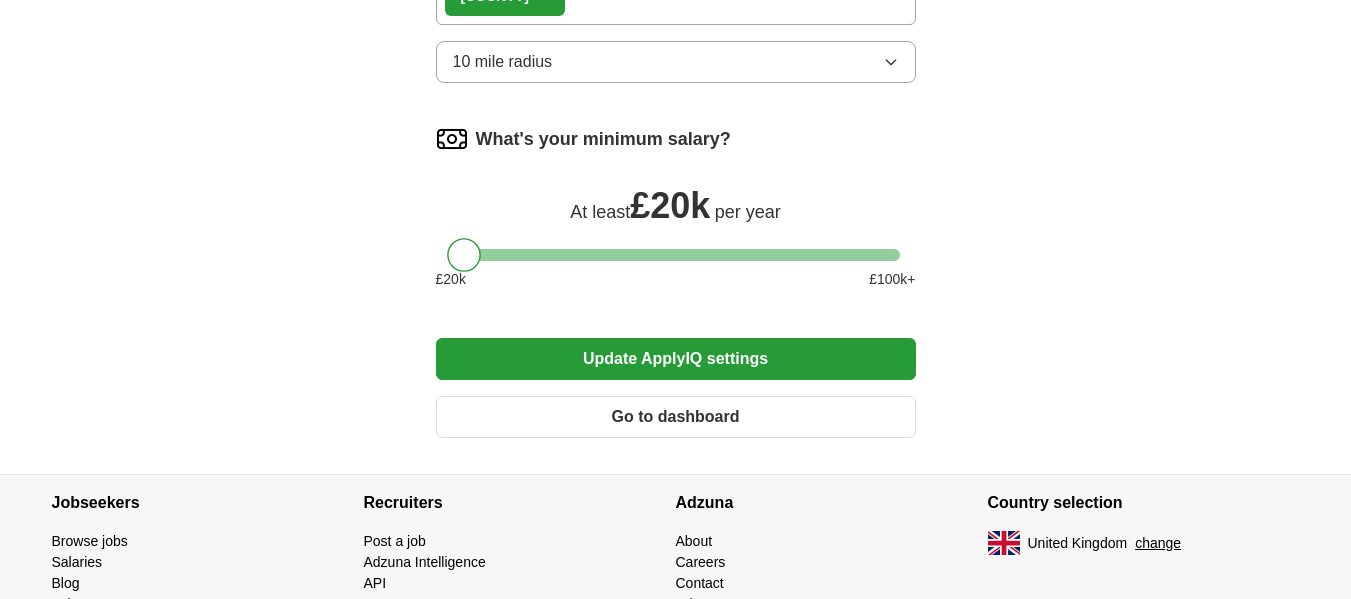 scroll, scrollTop: 1275, scrollLeft: 0, axis: vertical 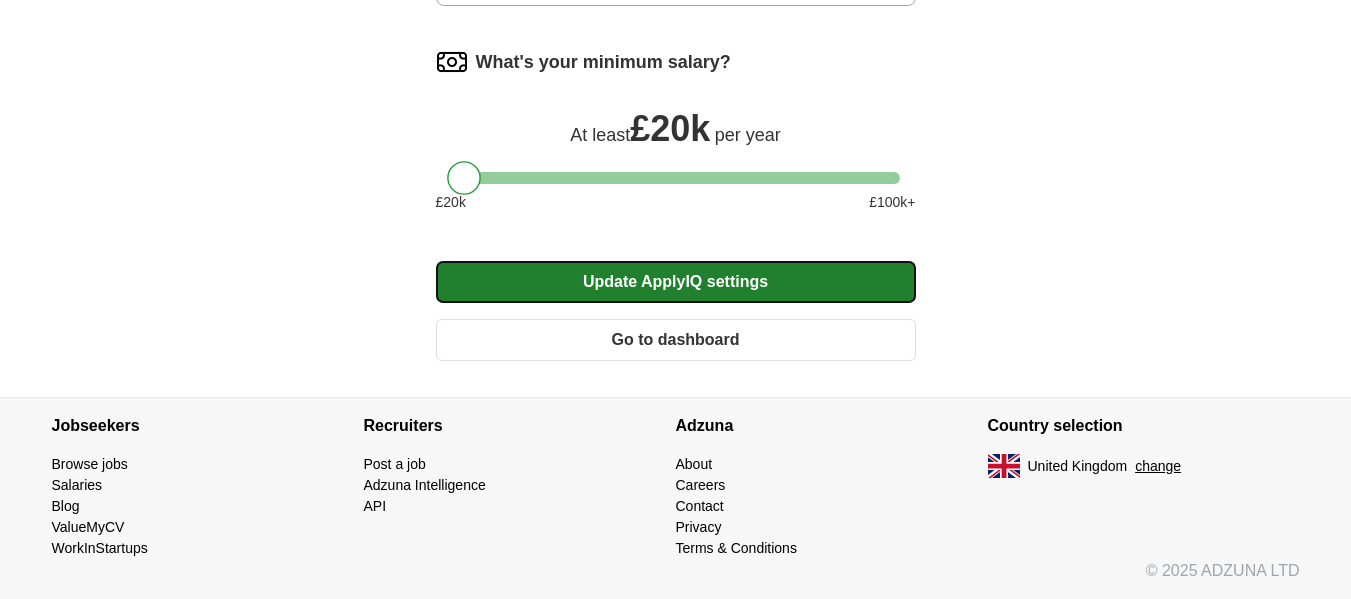 click on "Update ApplyIQ settings" at bounding box center (676, 282) 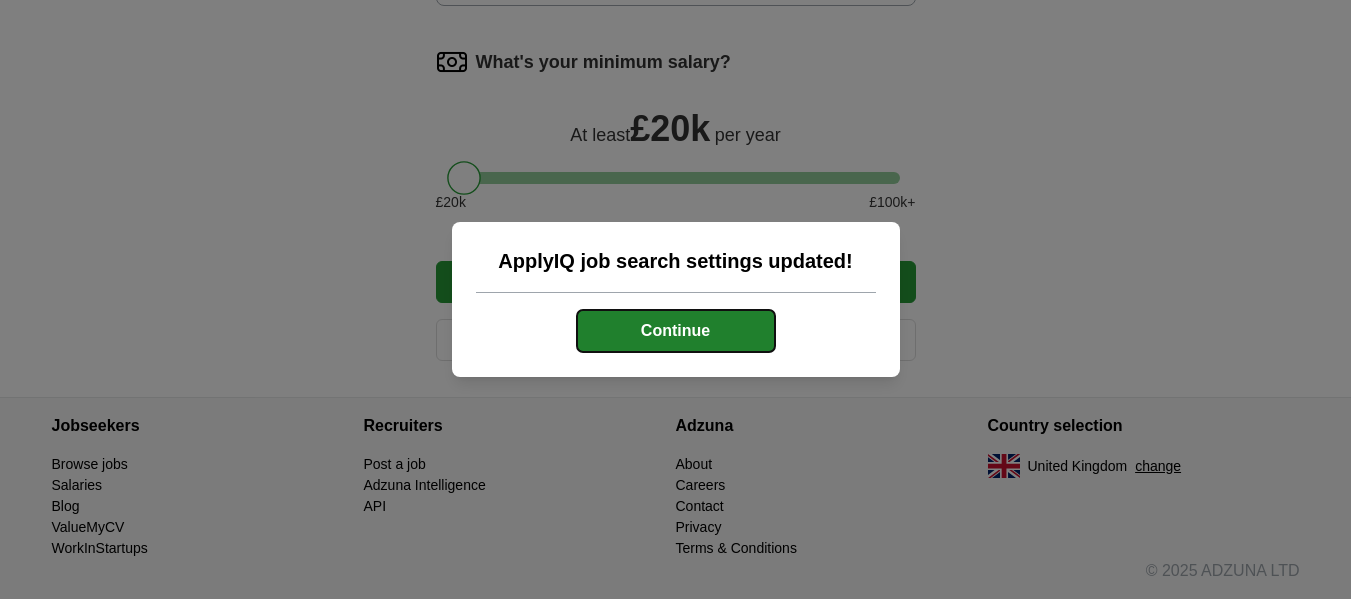 click on "Continue" at bounding box center (676, 331) 